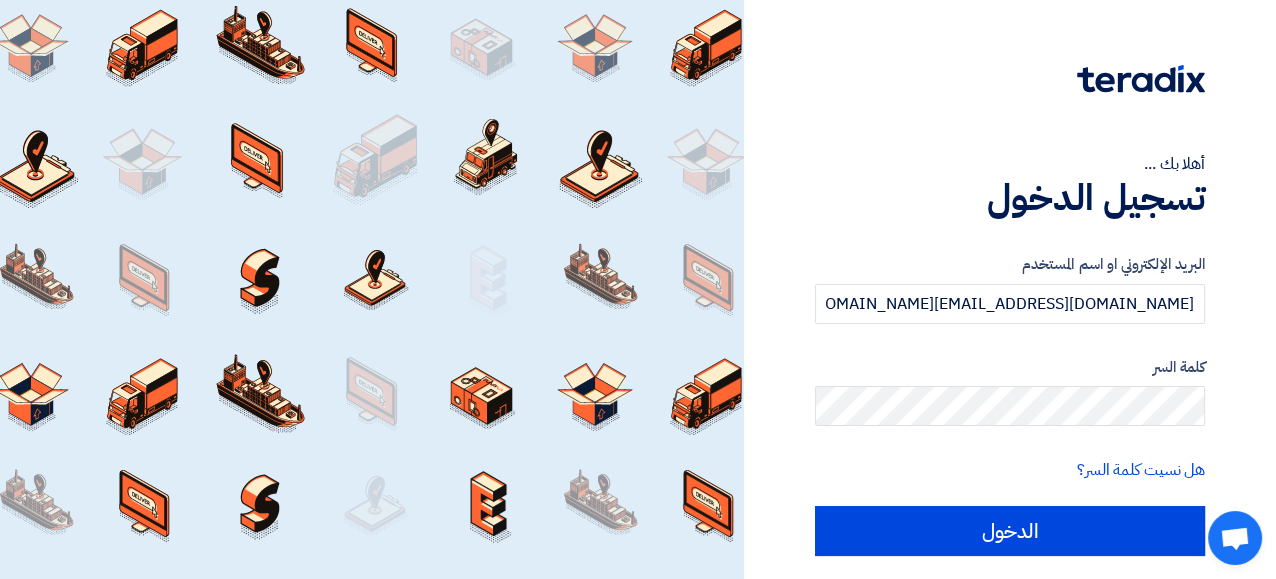 scroll, scrollTop: 61, scrollLeft: 0, axis: vertical 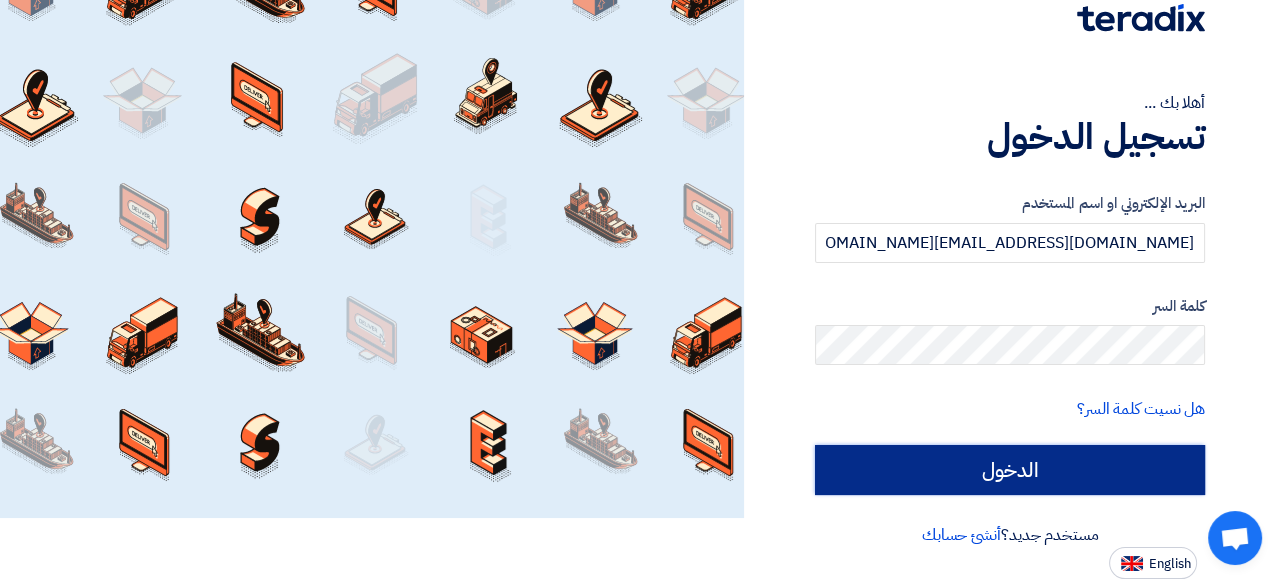 click on "الدخول" 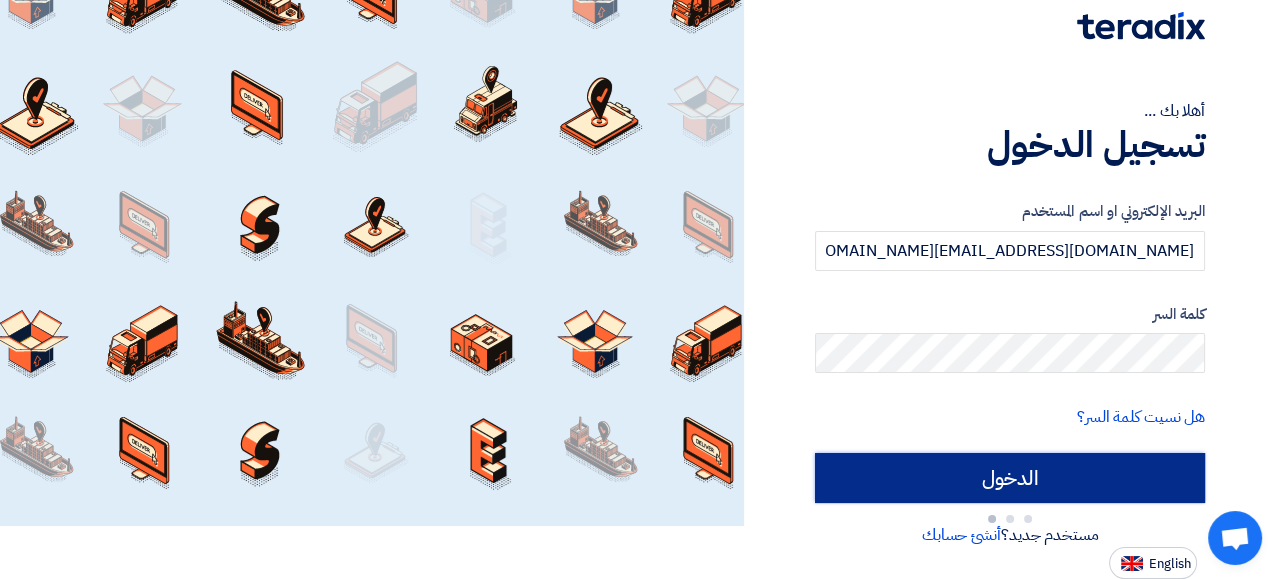 scroll, scrollTop: 53, scrollLeft: 0, axis: vertical 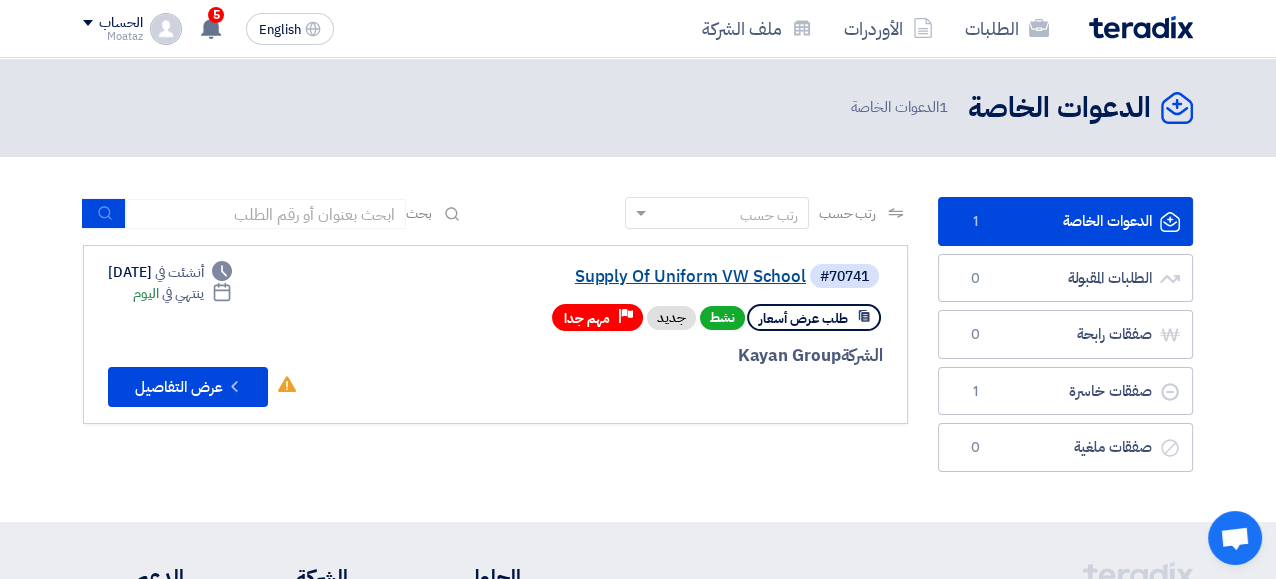 click on "Supply Of Uniform VW School" 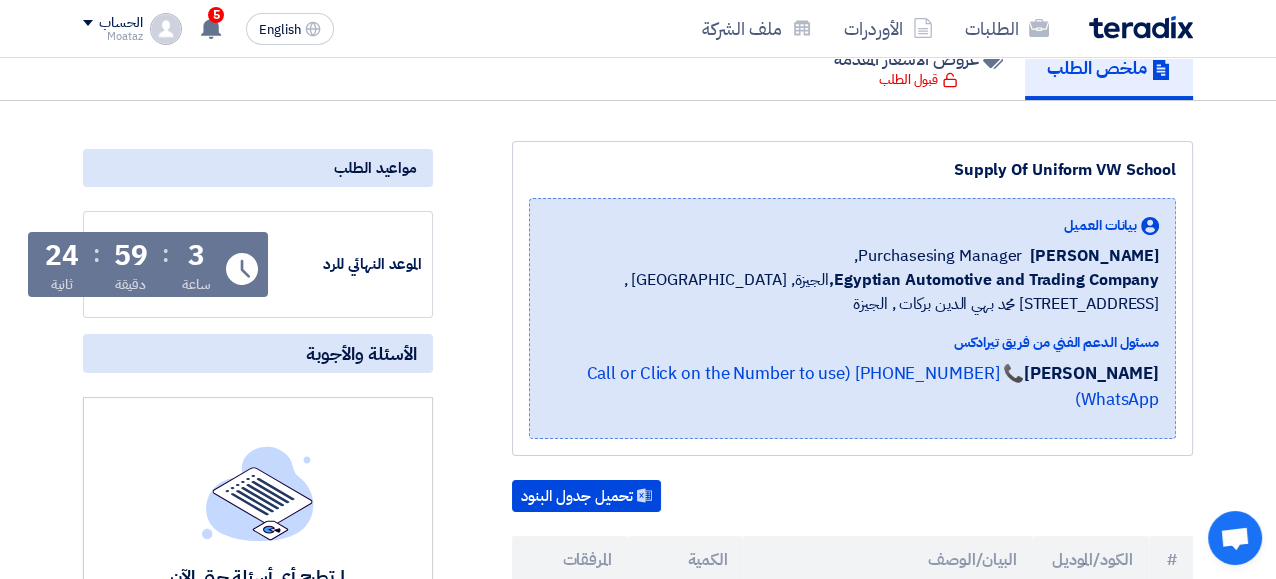 scroll, scrollTop: 83, scrollLeft: 0, axis: vertical 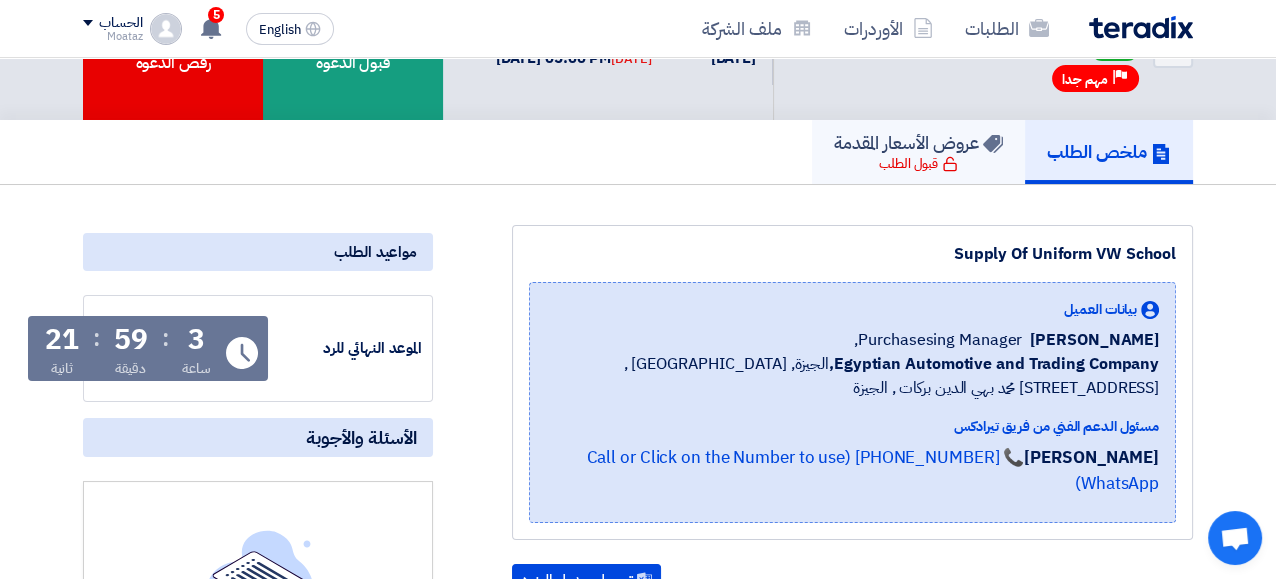 click on "عروض الأسعار المقدمة" 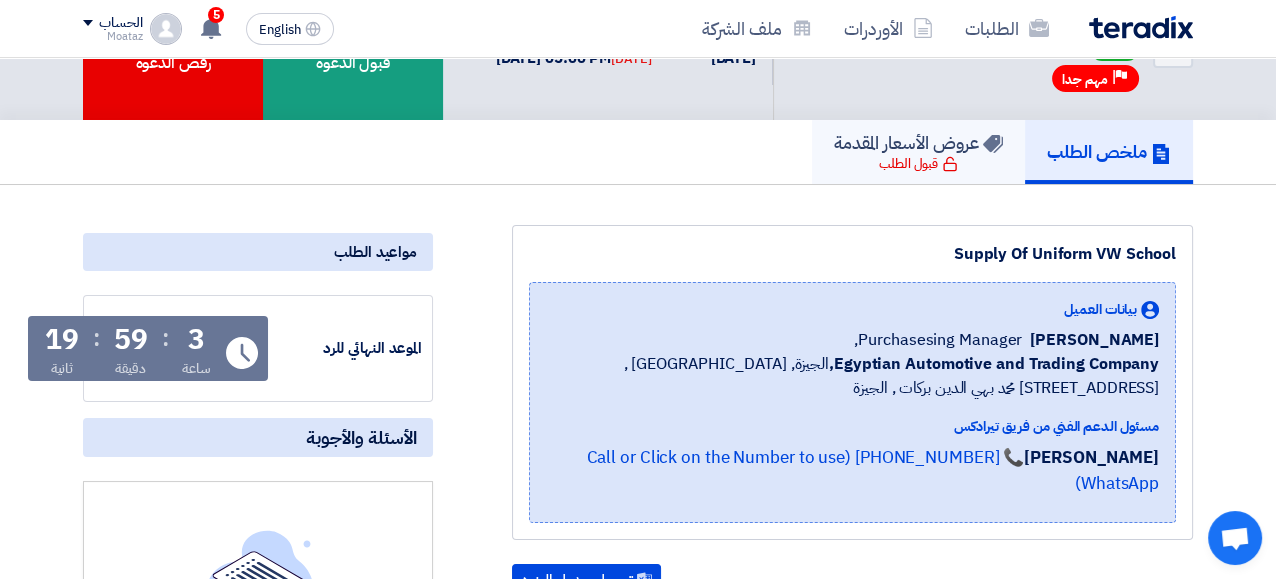click on "عروض الأسعار المقدمة" 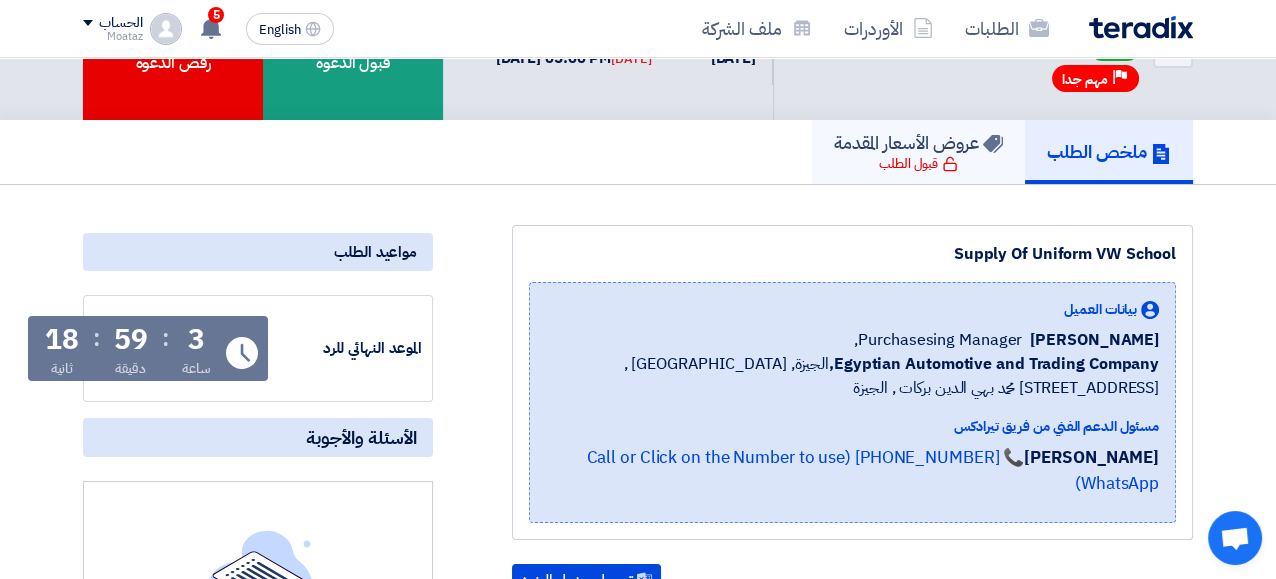 click on "عروض الأسعار المقدمة" 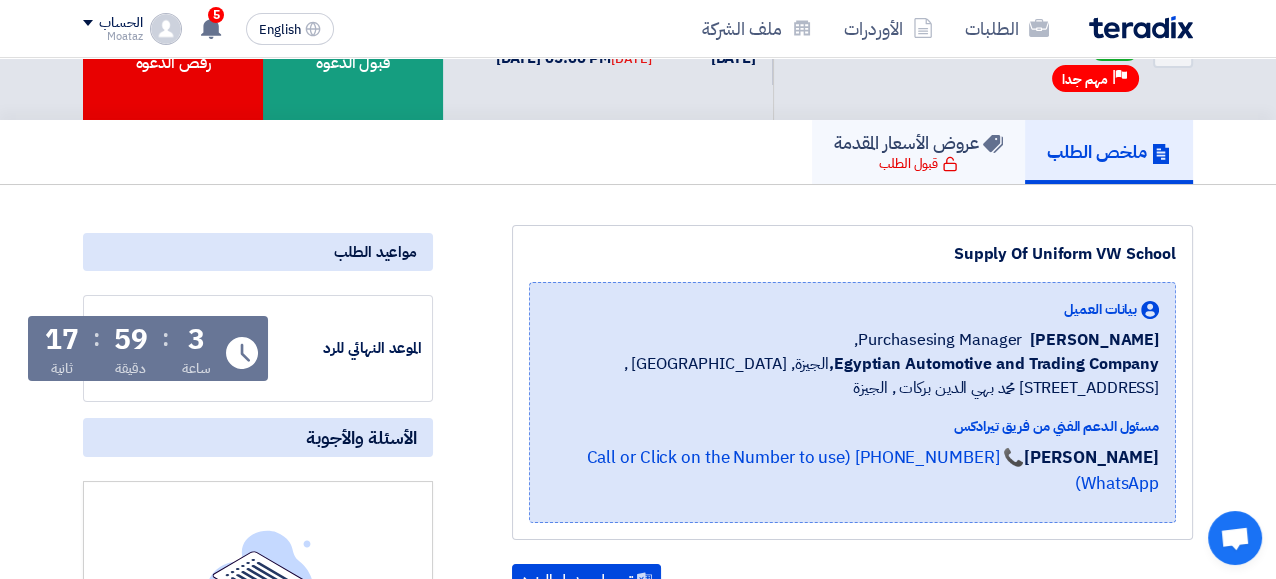 click on "عروض الأسعار المقدمة" 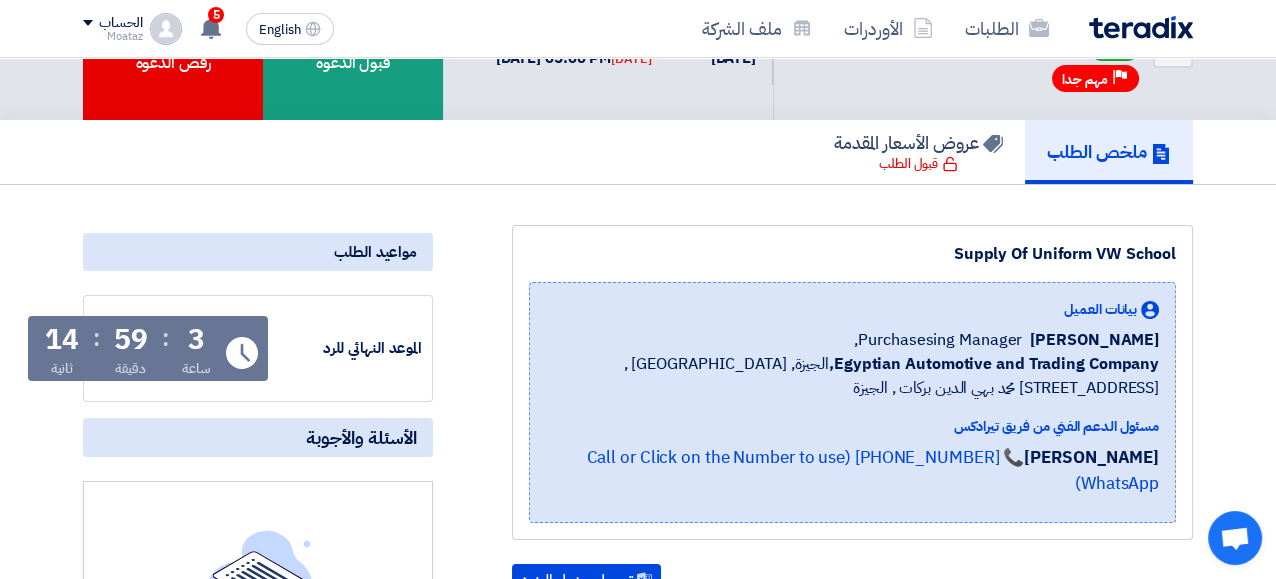 click on "ملخص الطلب" 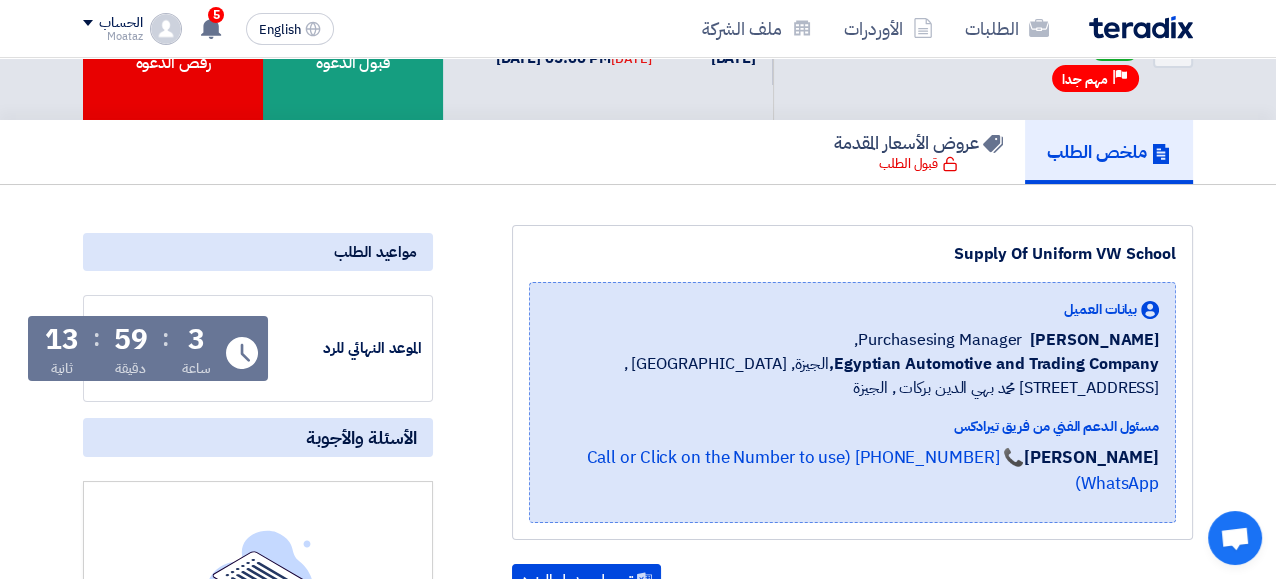 scroll, scrollTop: 0, scrollLeft: 0, axis: both 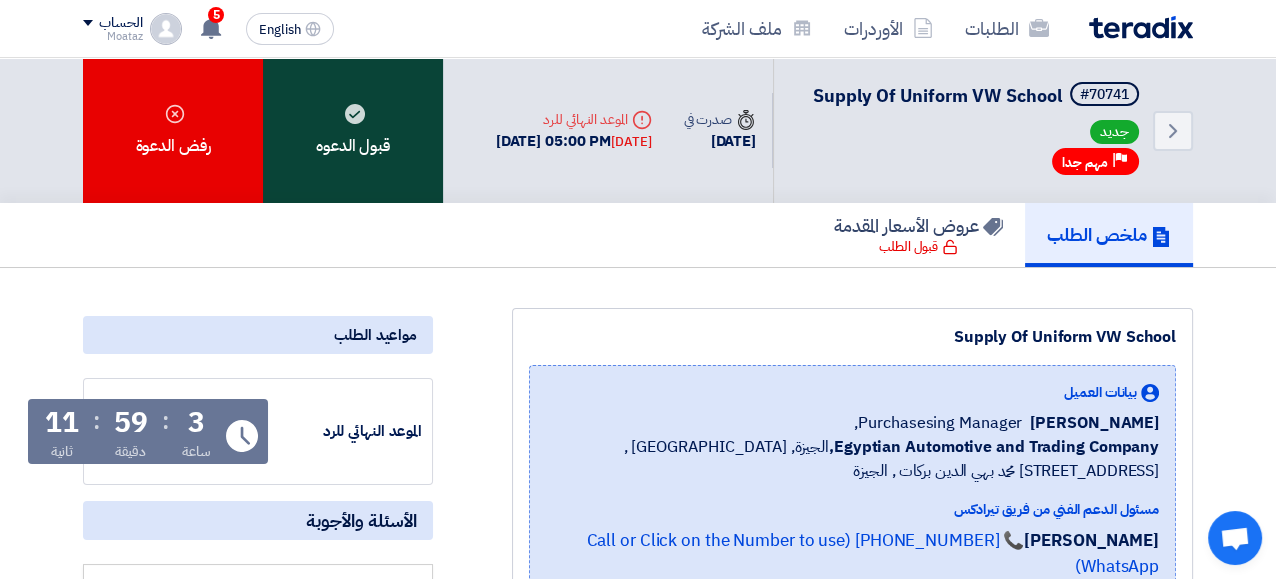 click on "قبول الدعوه" 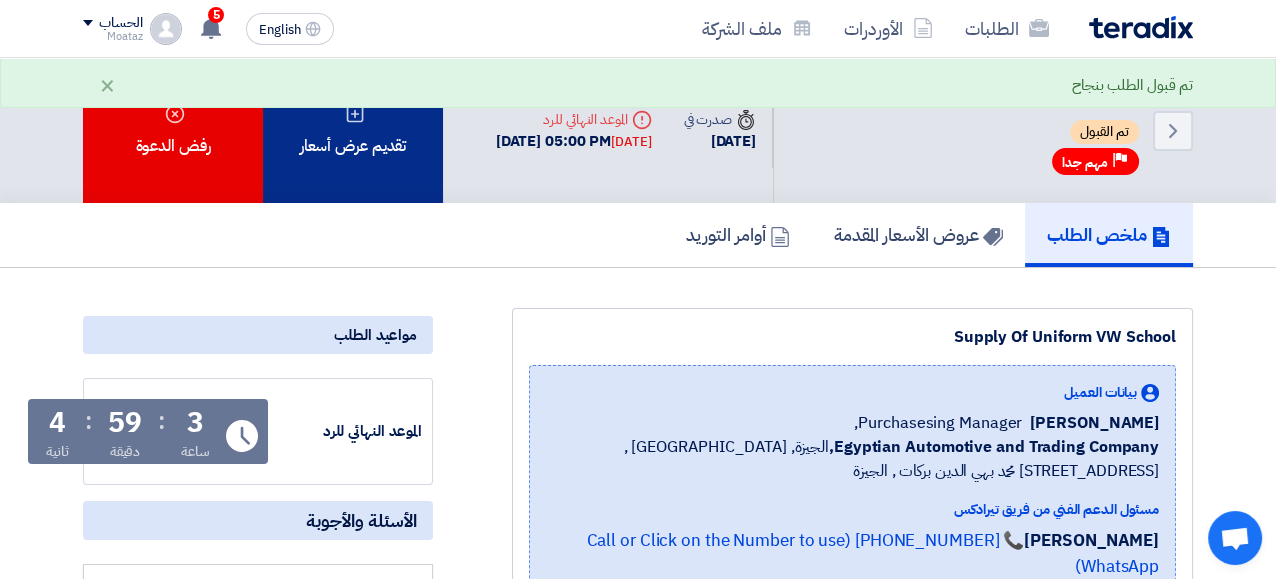 click on "تقديم عرض أسعار" 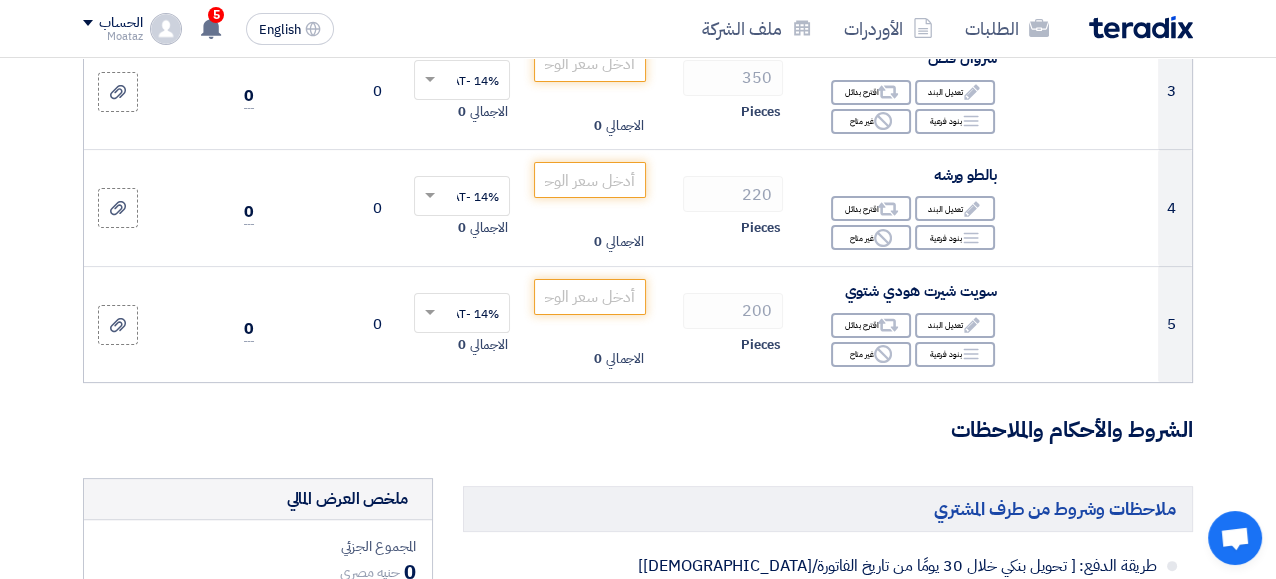 scroll, scrollTop: 83, scrollLeft: 0, axis: vertical 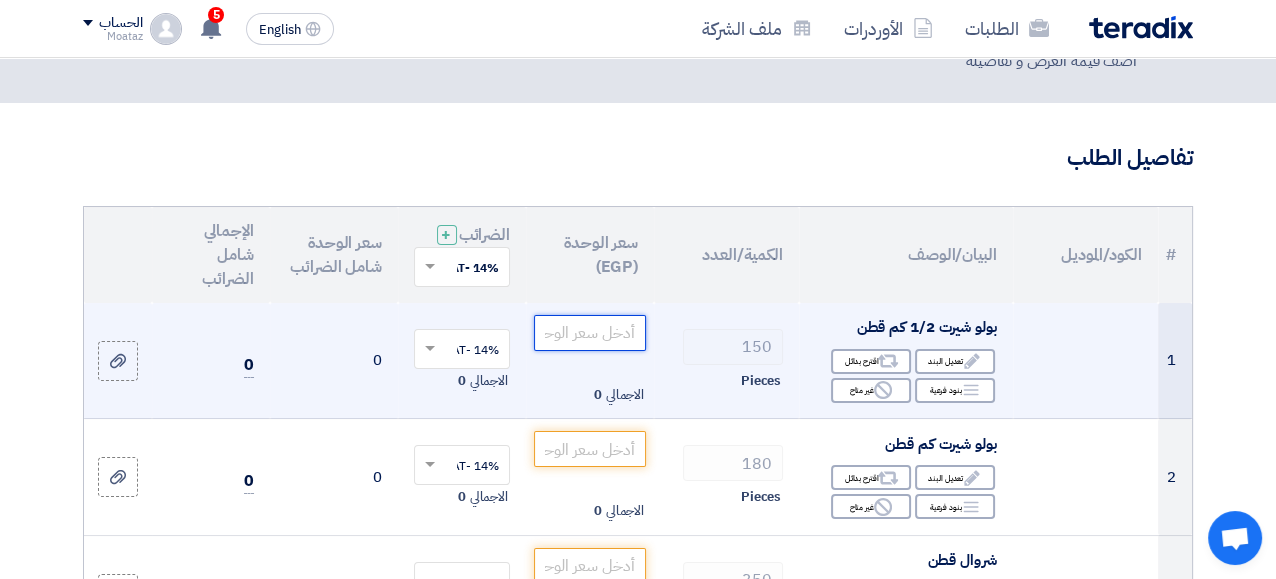 click 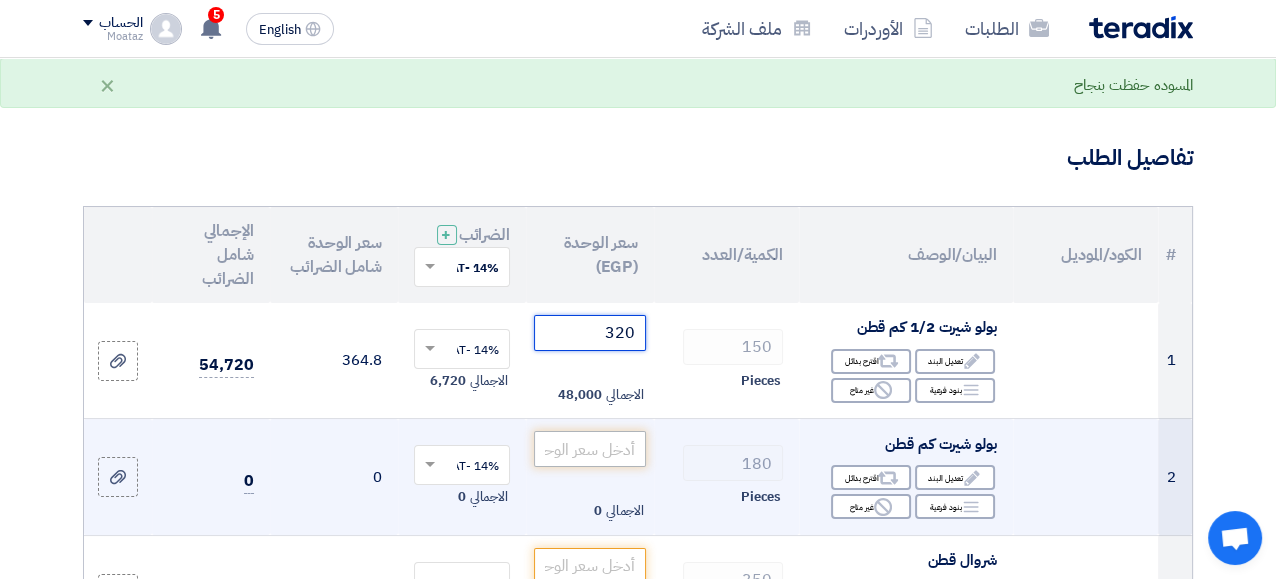 type on "320" 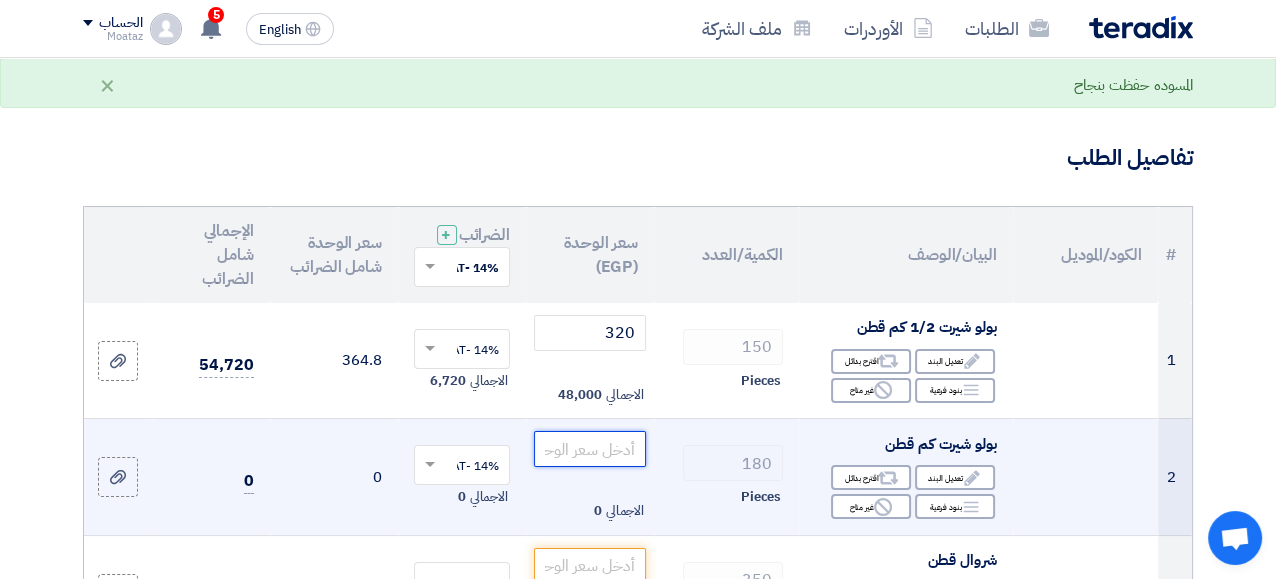 click 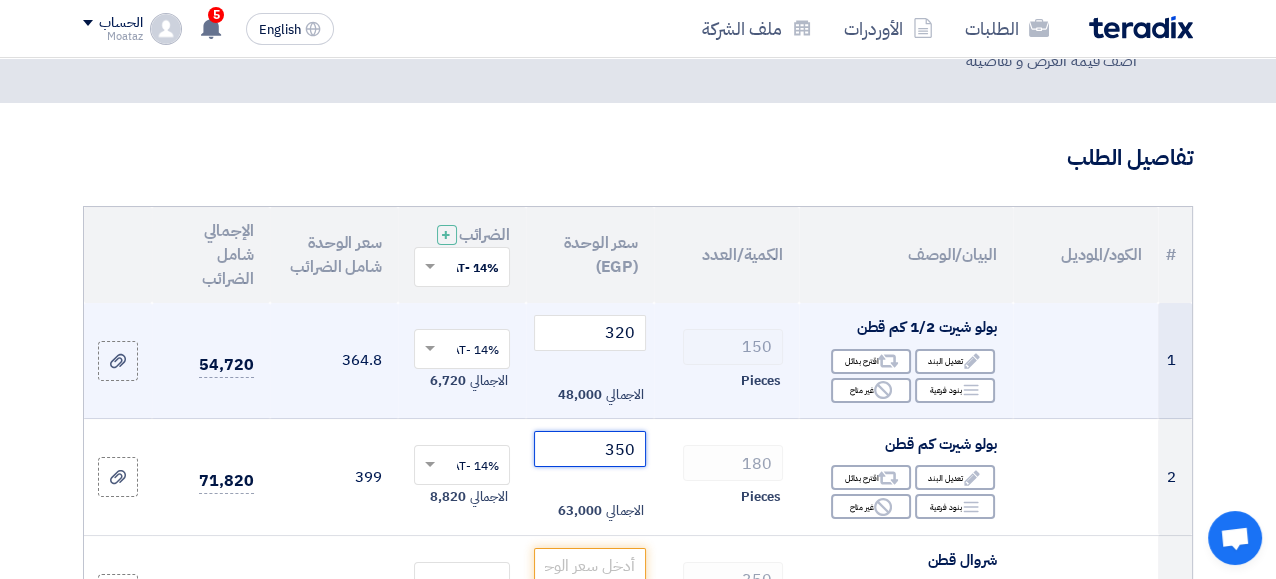 scroll, scrollTop: 167, scrollLeft: 0, axis: vertical 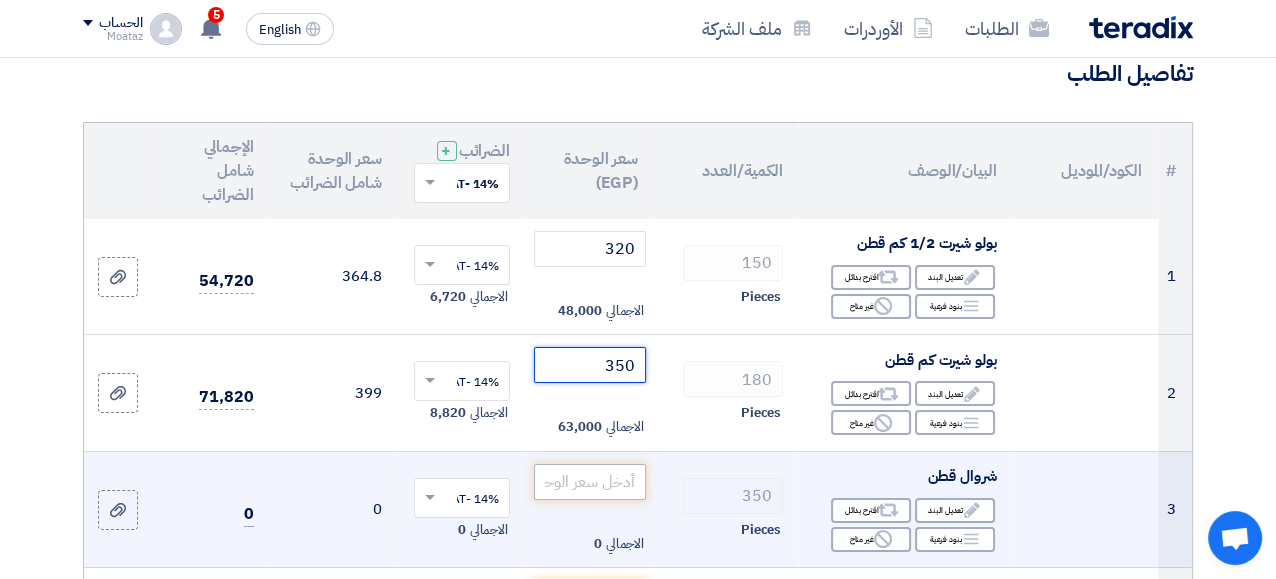 type on "350" 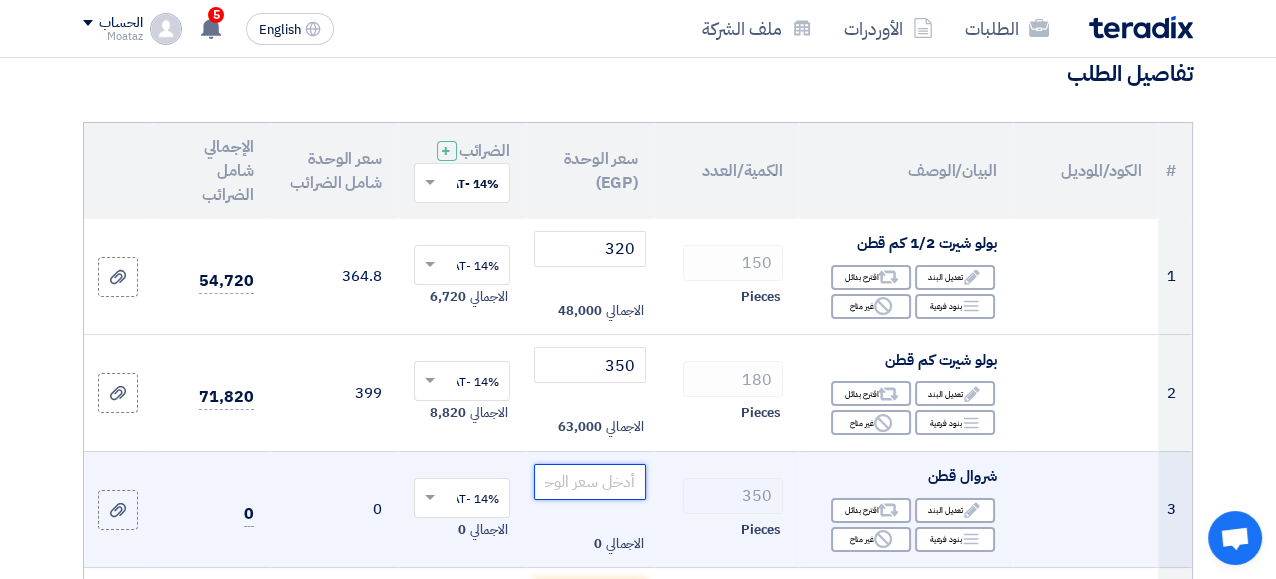 click 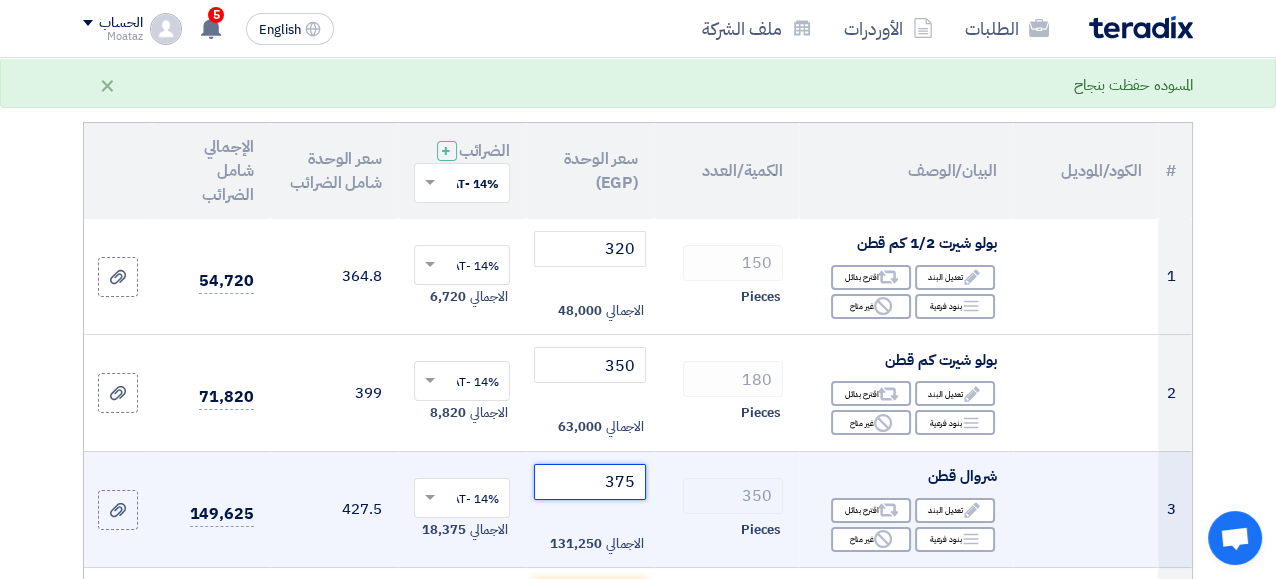 scroll, scrollTop: 250, scrollLeft: 0, axis: vertical 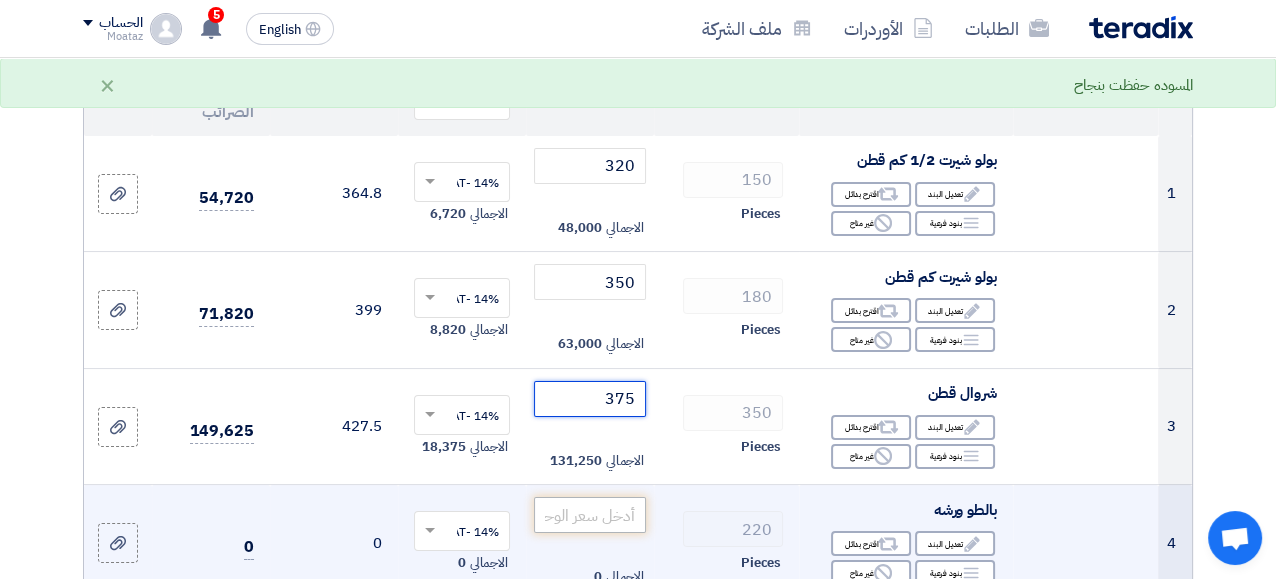 type on "375" 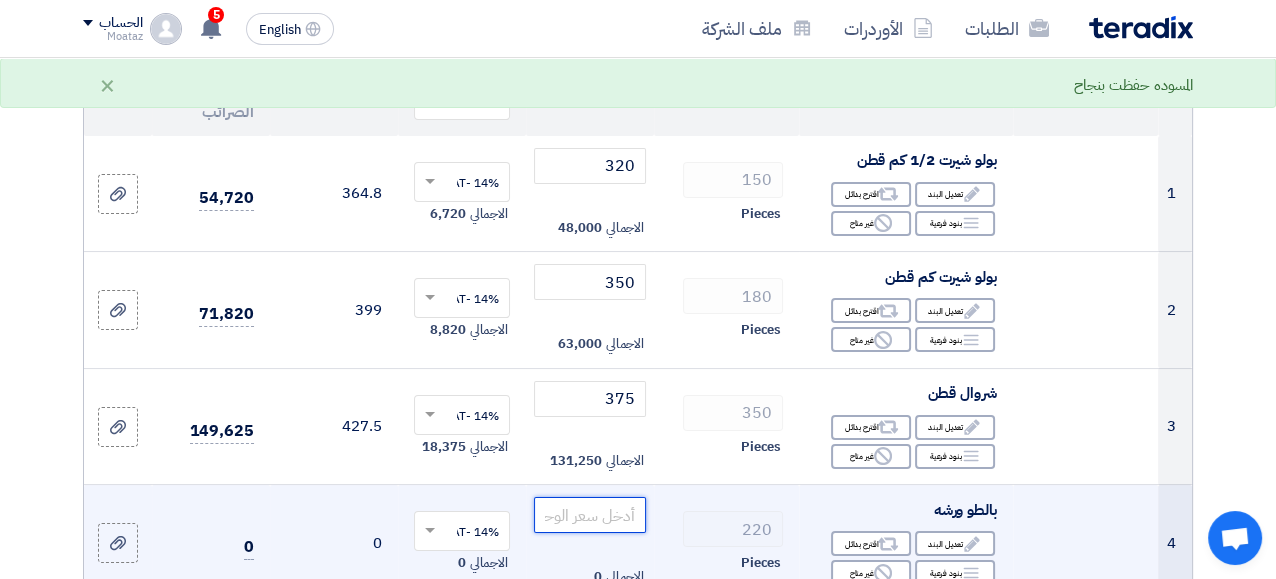 click 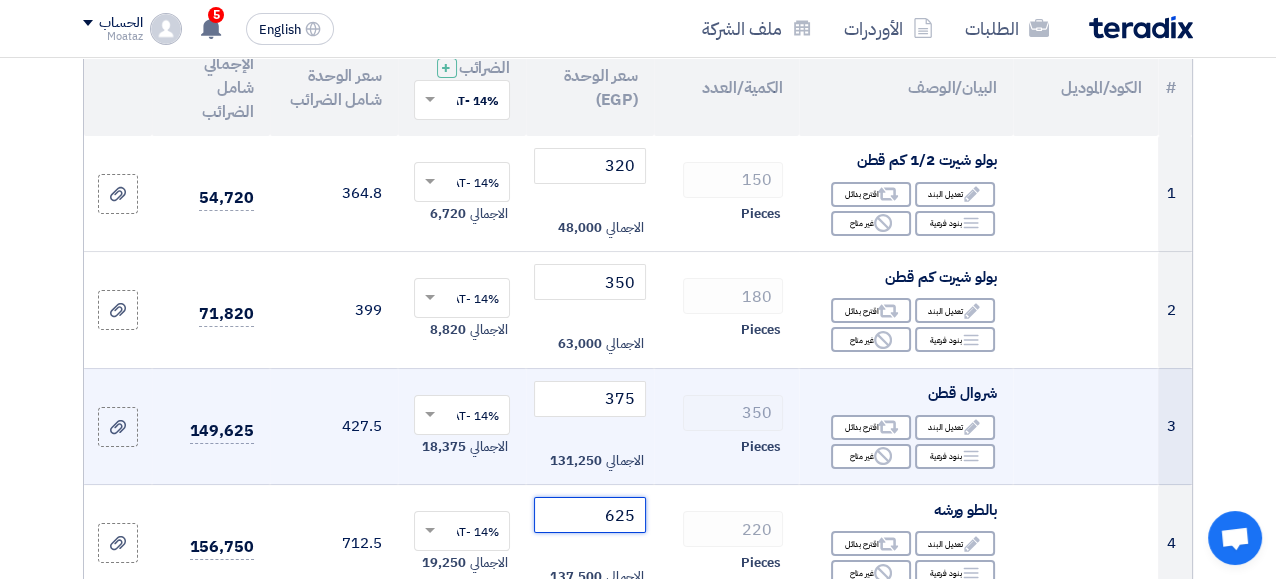 scroll, scrollTop: 418, scrollLeft: 0, axis: vertical 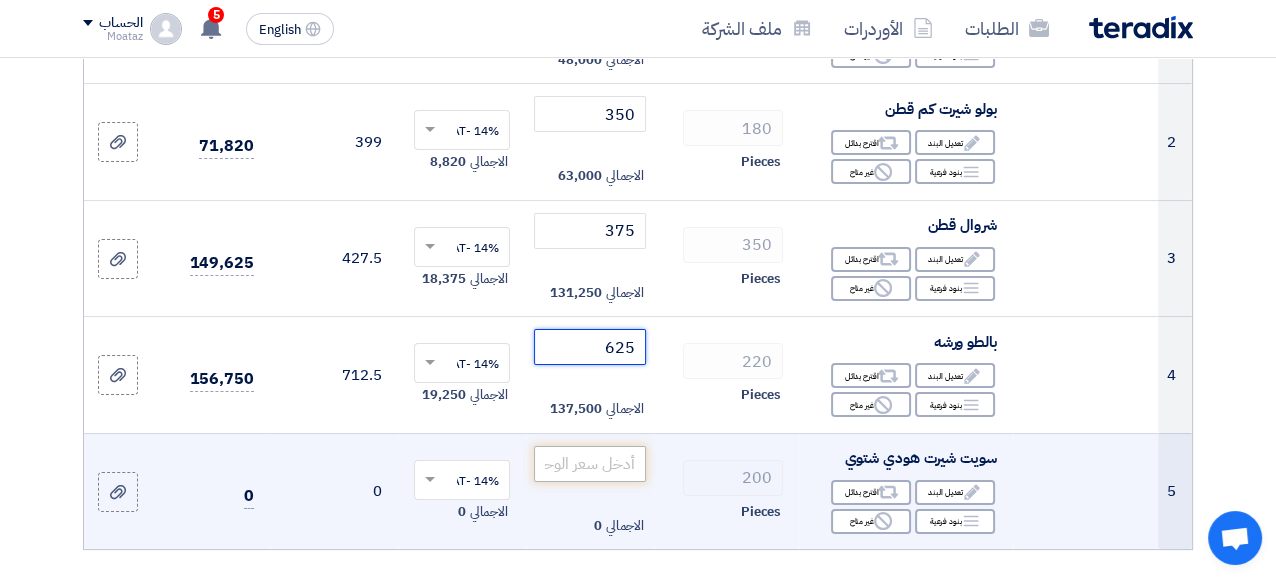 type on "625" 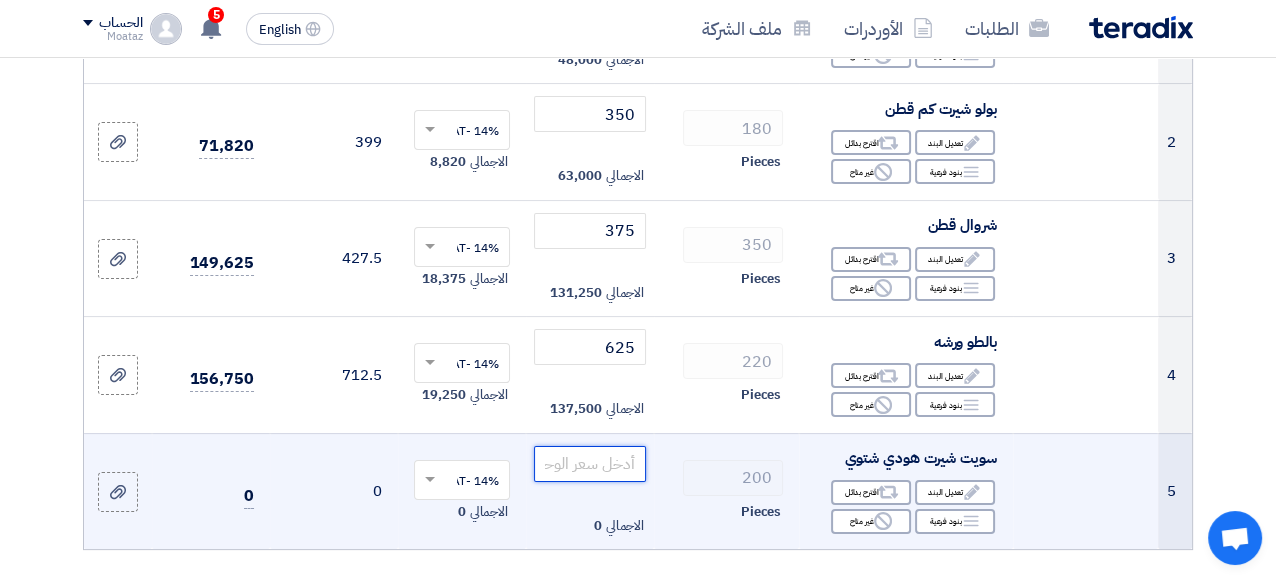 click 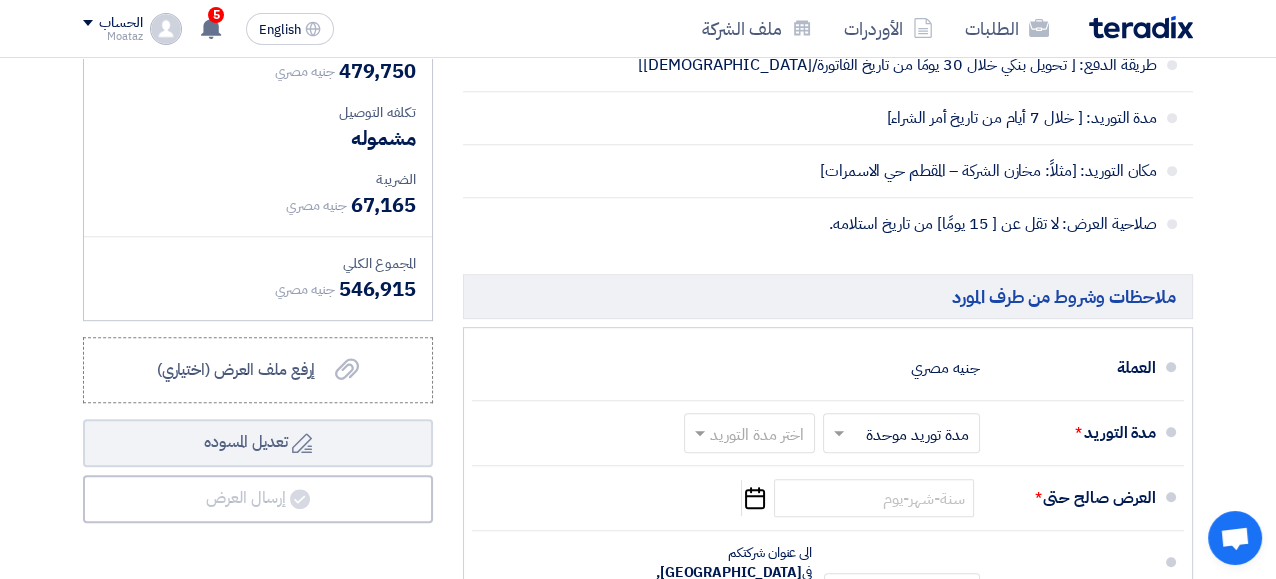scroll, scrollTop: 1170, scrollLeft: 0, axis: vertical 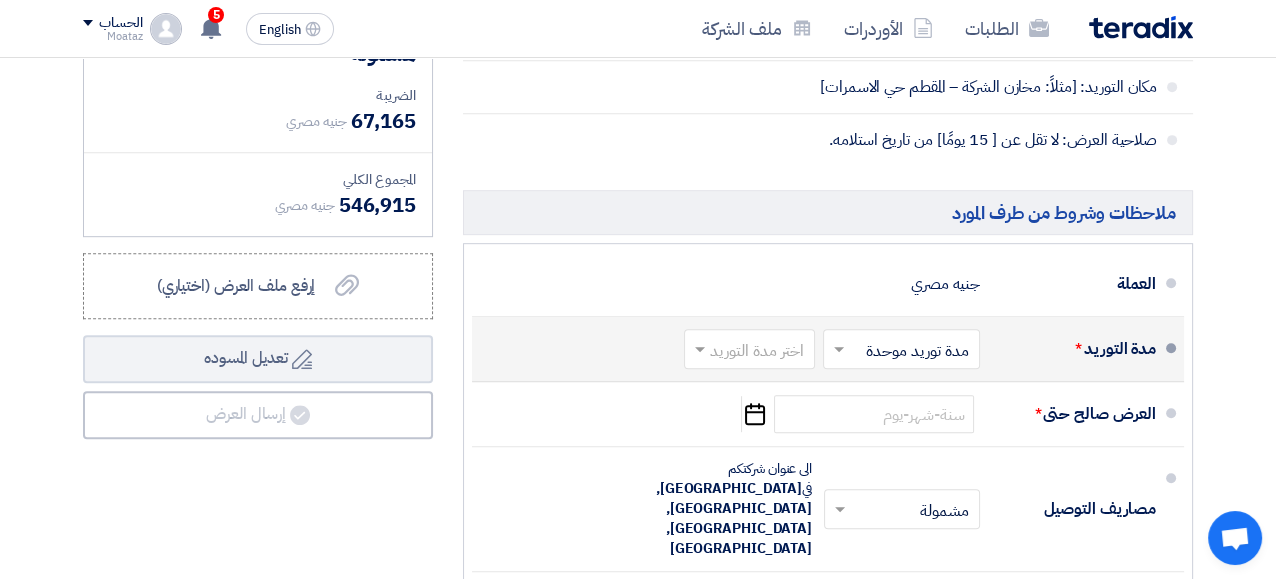 type on "500" 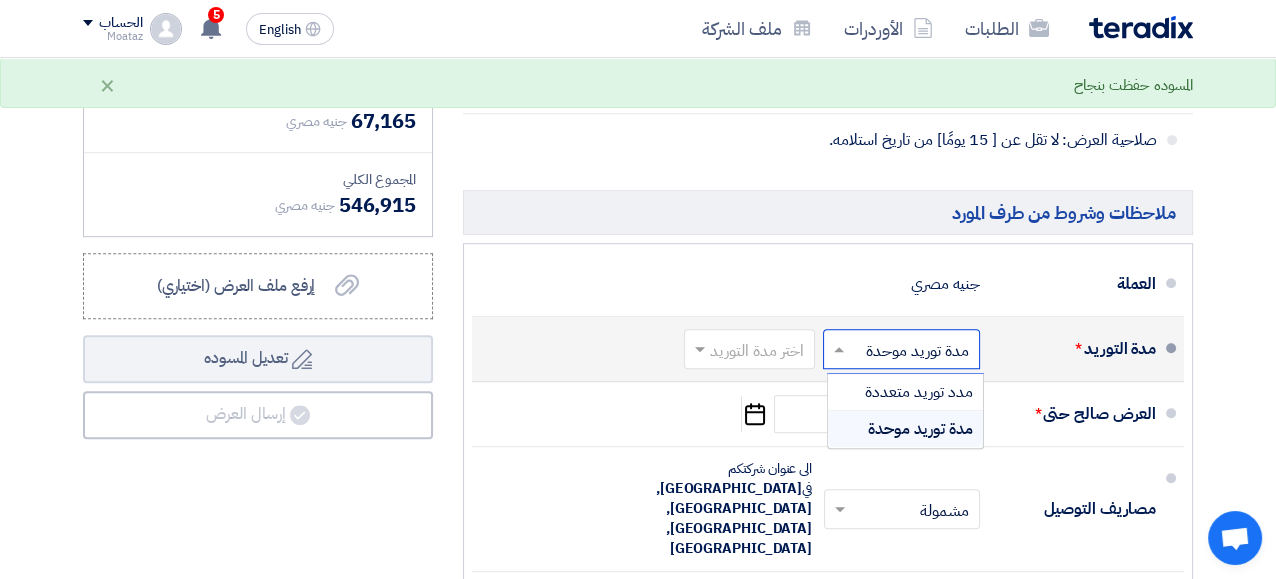 click 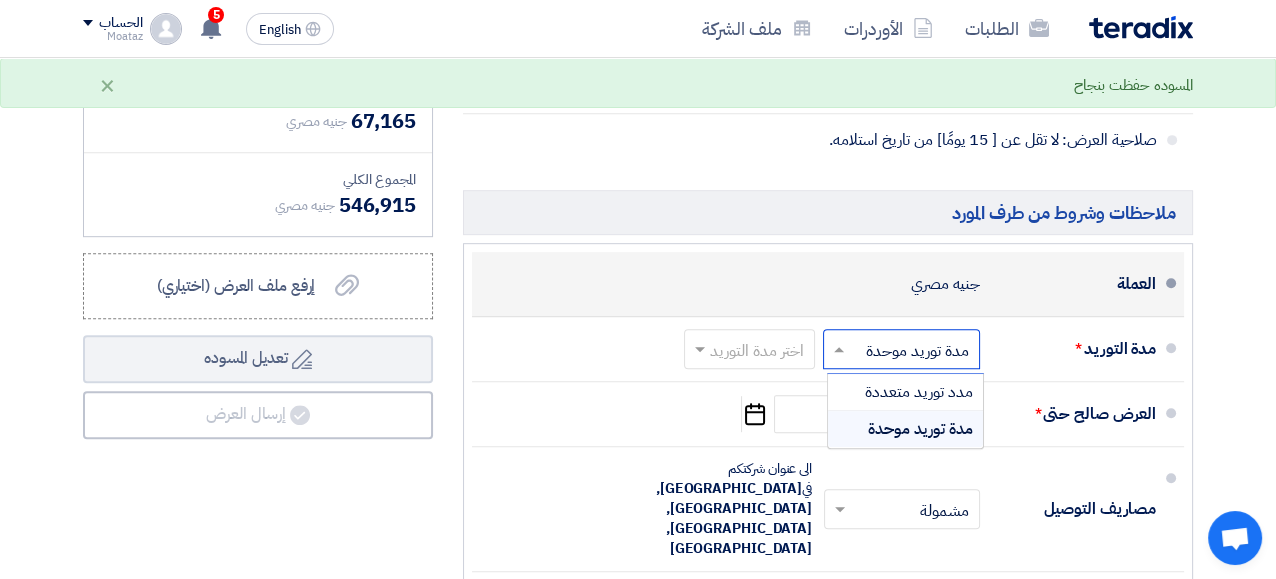 click on "العملة
جنيه مصري" 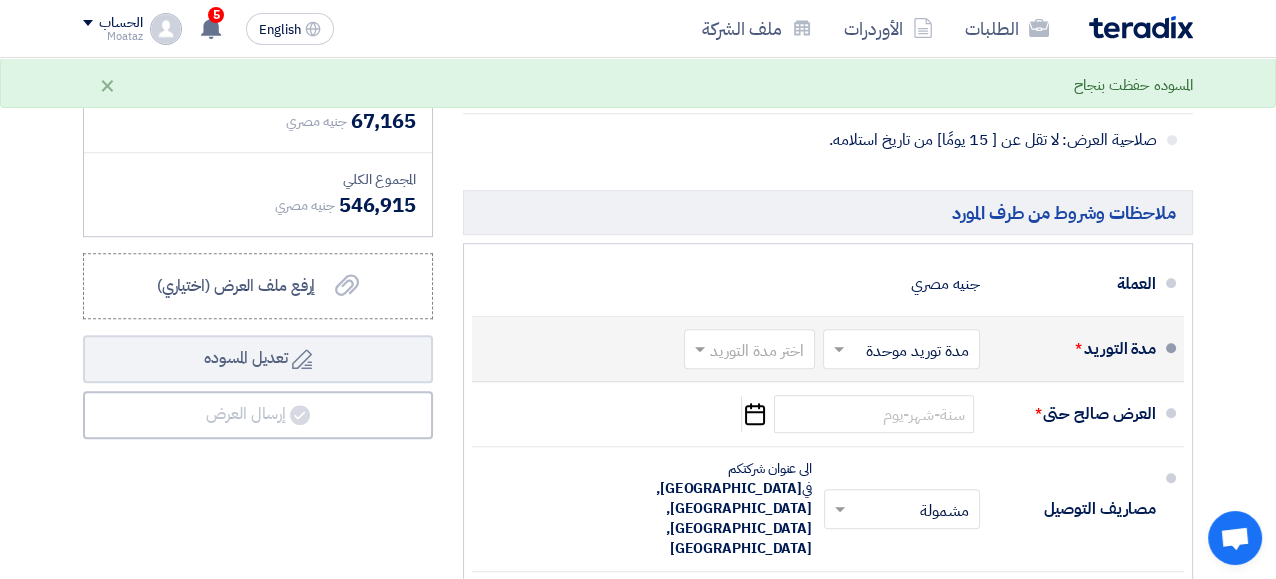 click 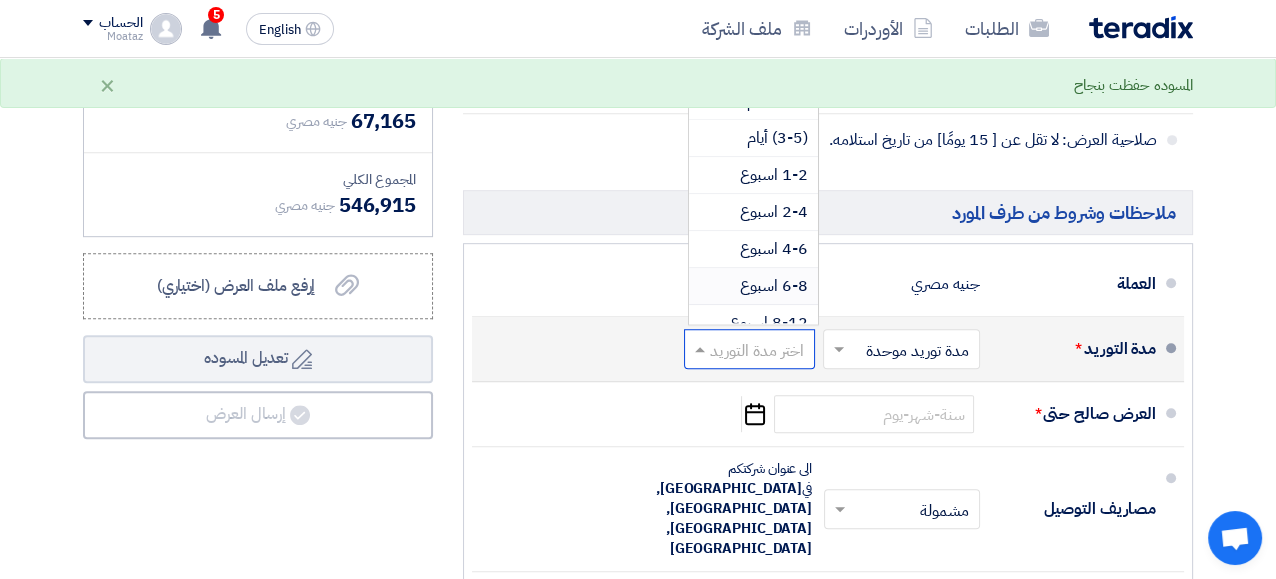 click on "6-8 اسبوع" at bounding box center (774, 286) 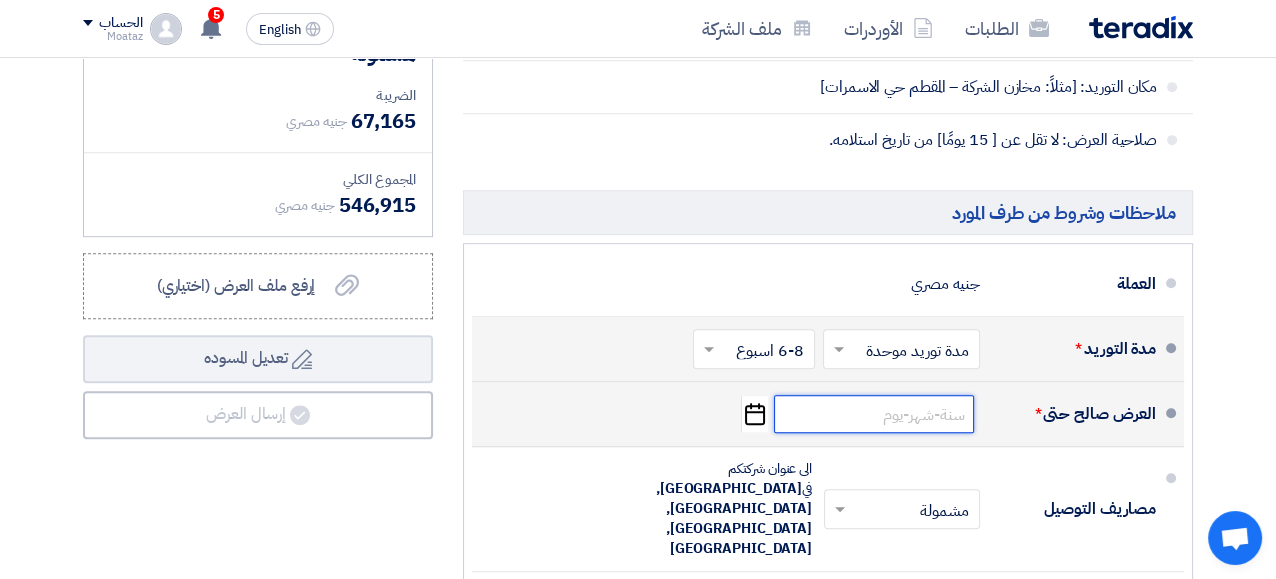 click 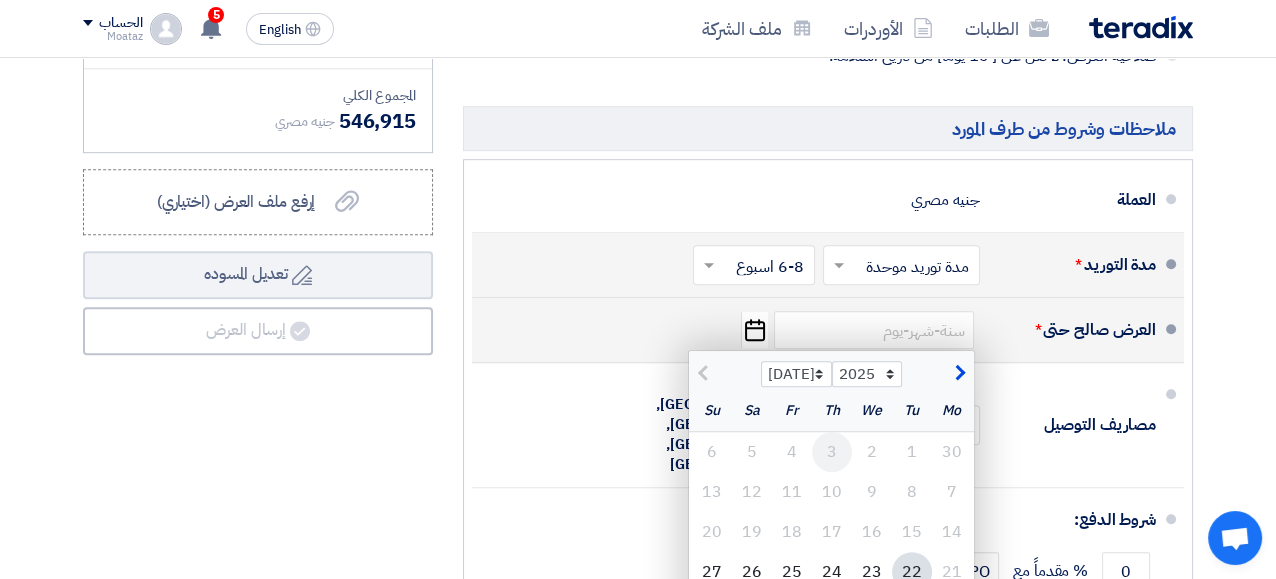 scroll, scrollTop: 1337, scrollLeft: 0, axis: vertical 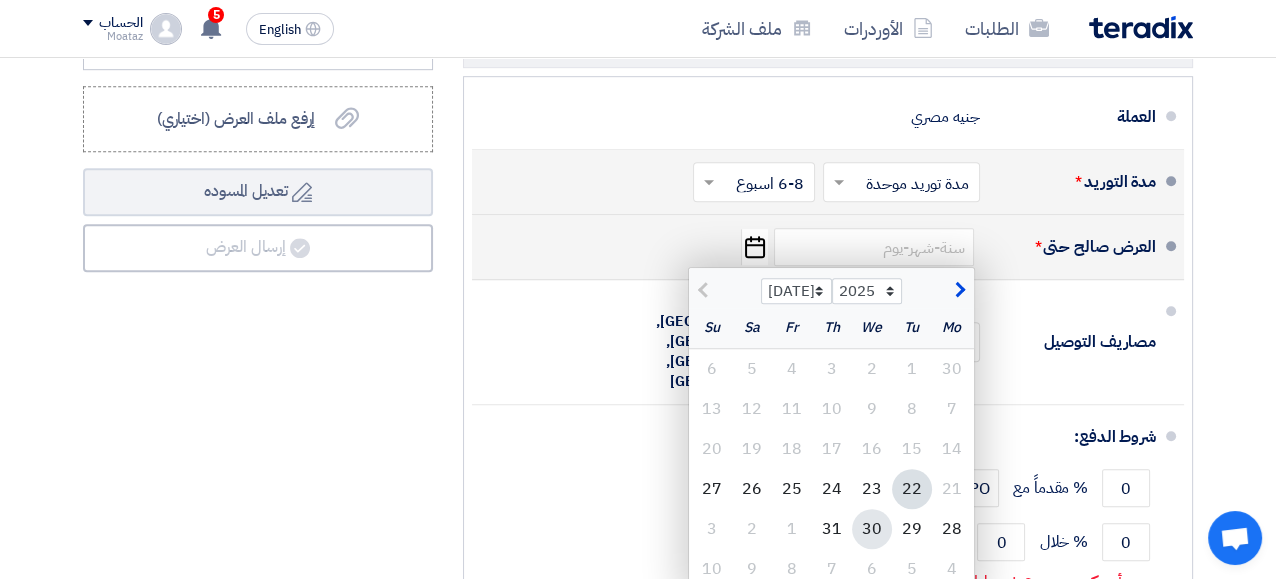 click on "30" 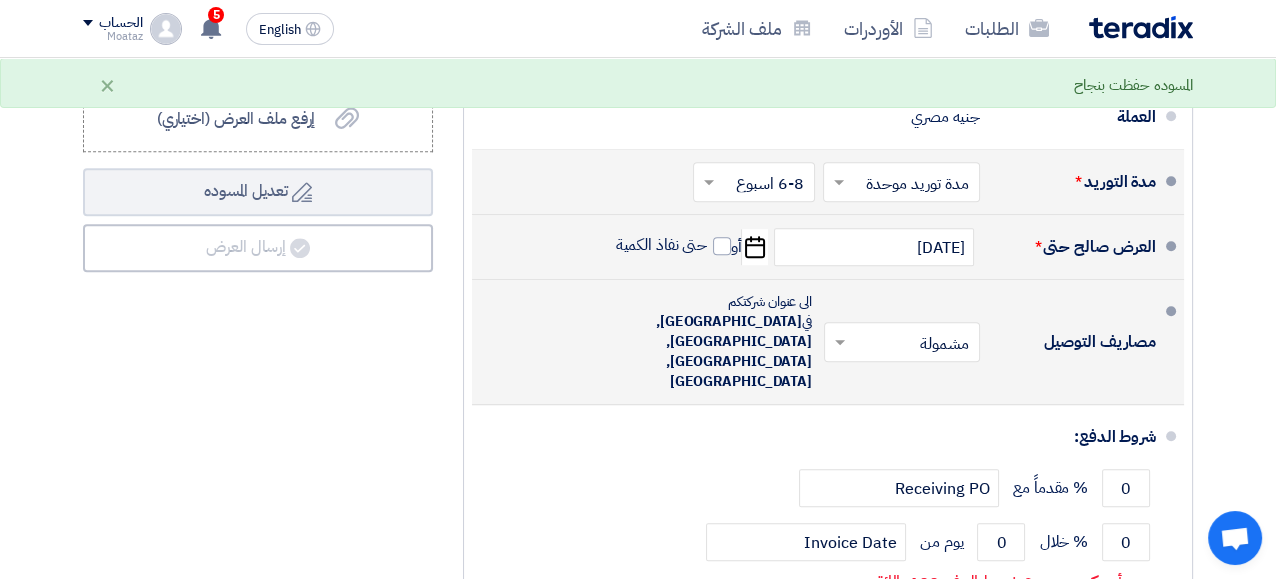 scroll, scrollTop: 1421, scrollLeft: 0, axis: vertical 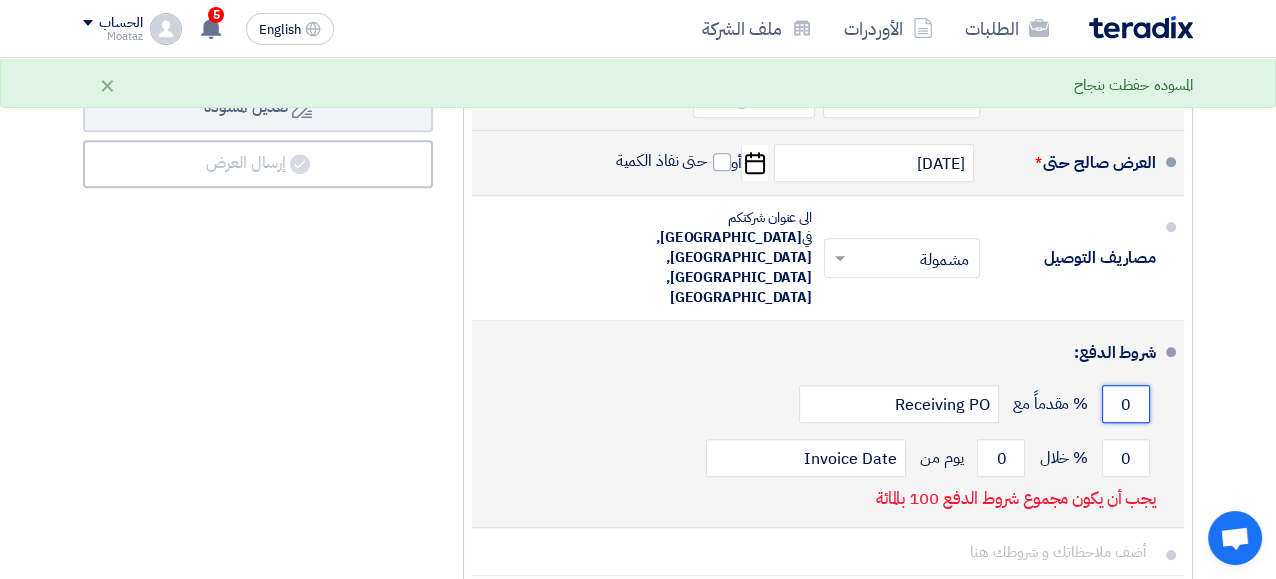 click on "0" 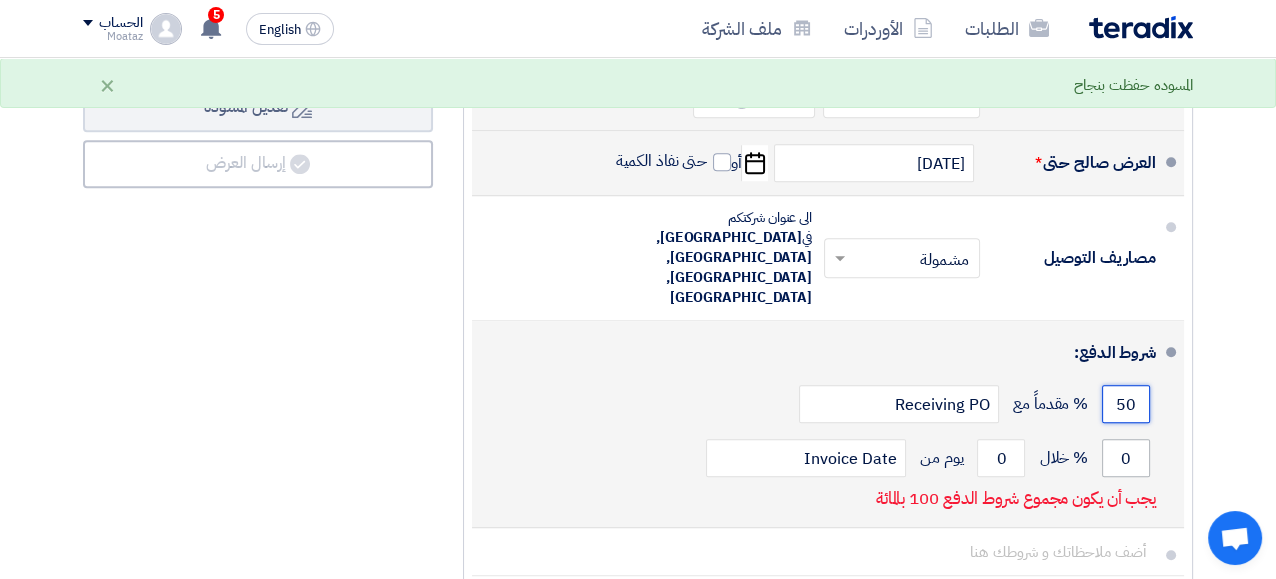 type on "50" 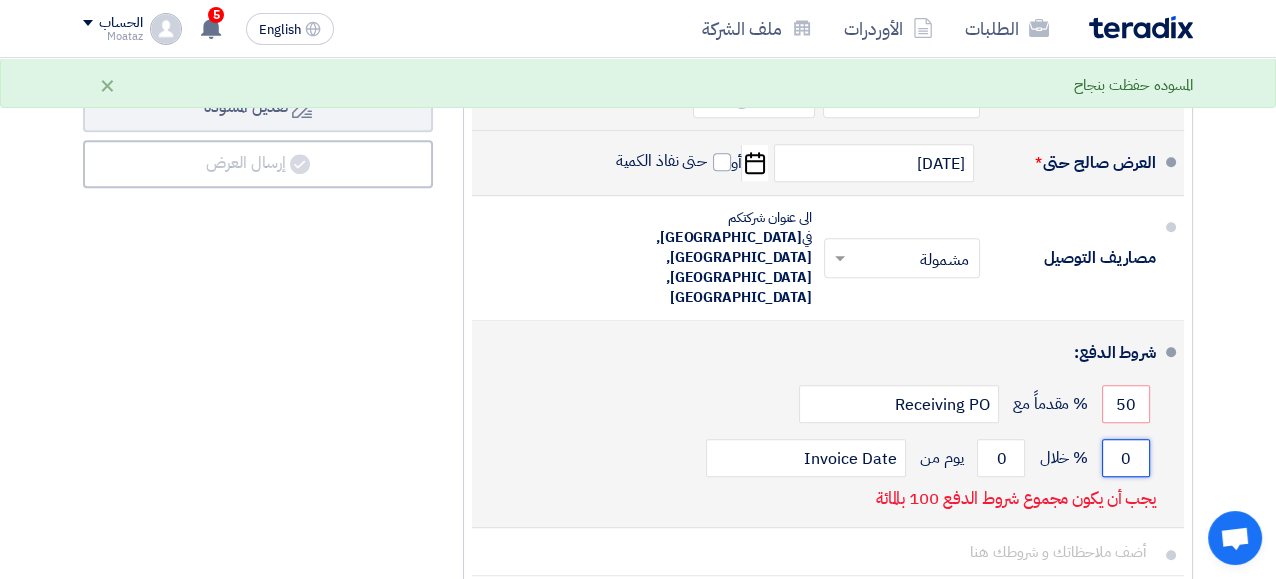 click on "0" 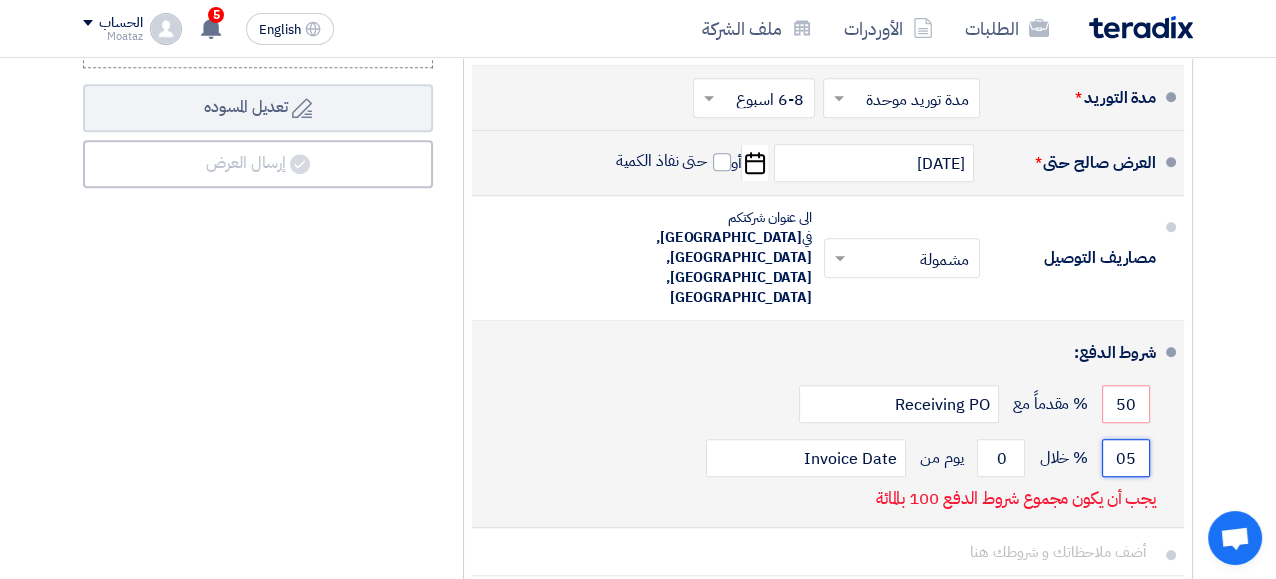 type on "0" 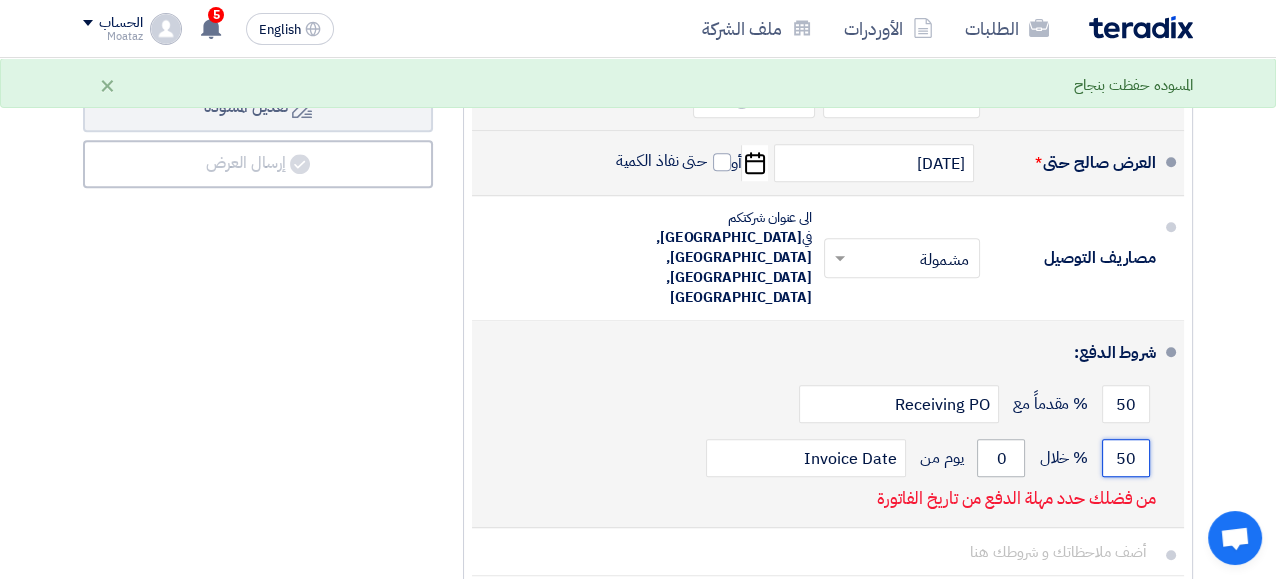 type on "50" 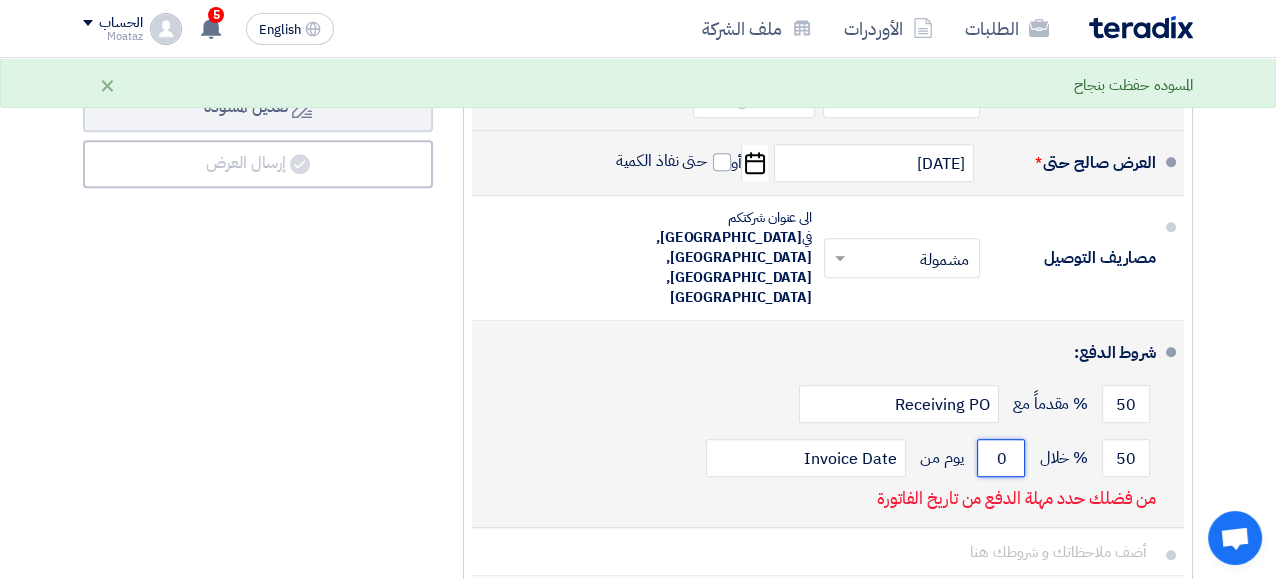 click on "0" 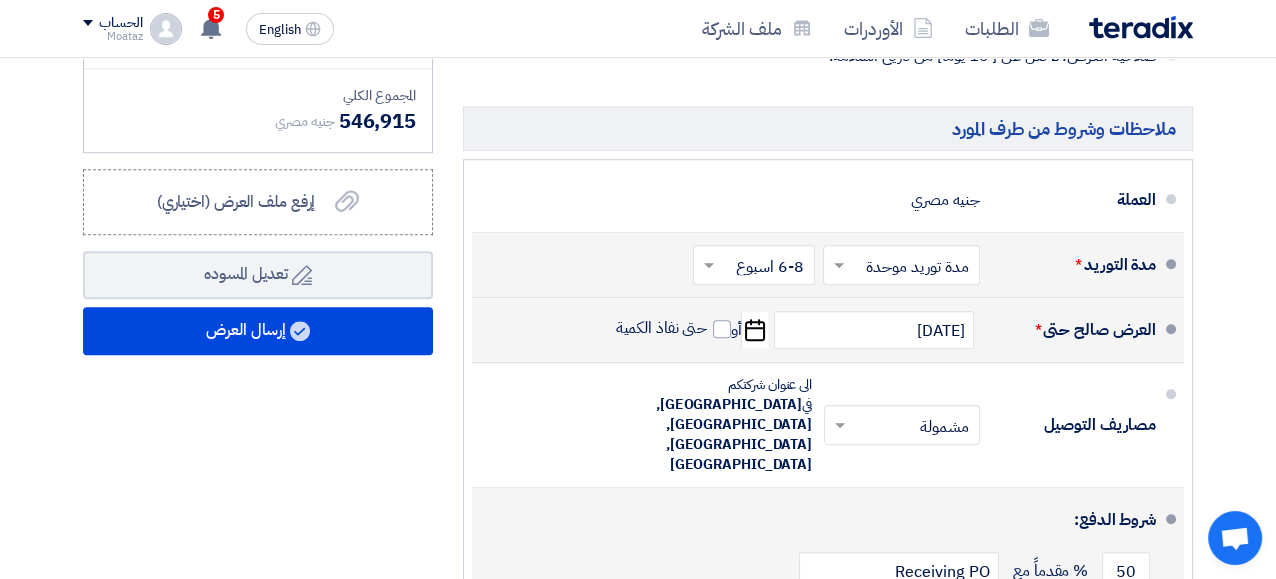 scroll, scrollTop: 1421, scrollLeft: 0, axis: vertical 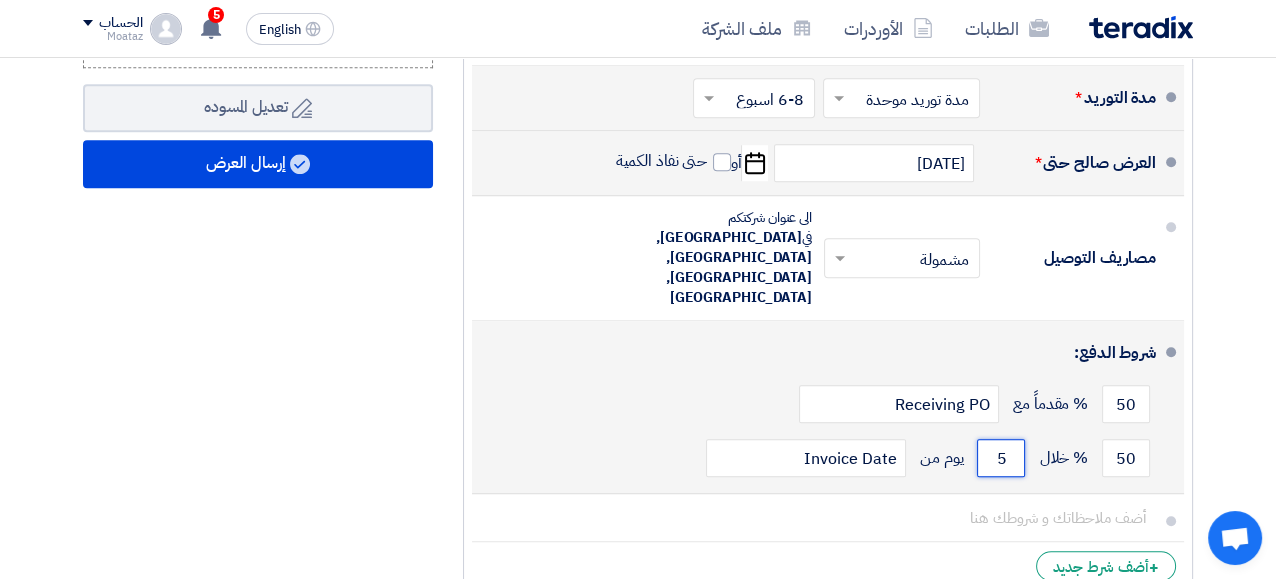 click on "5" 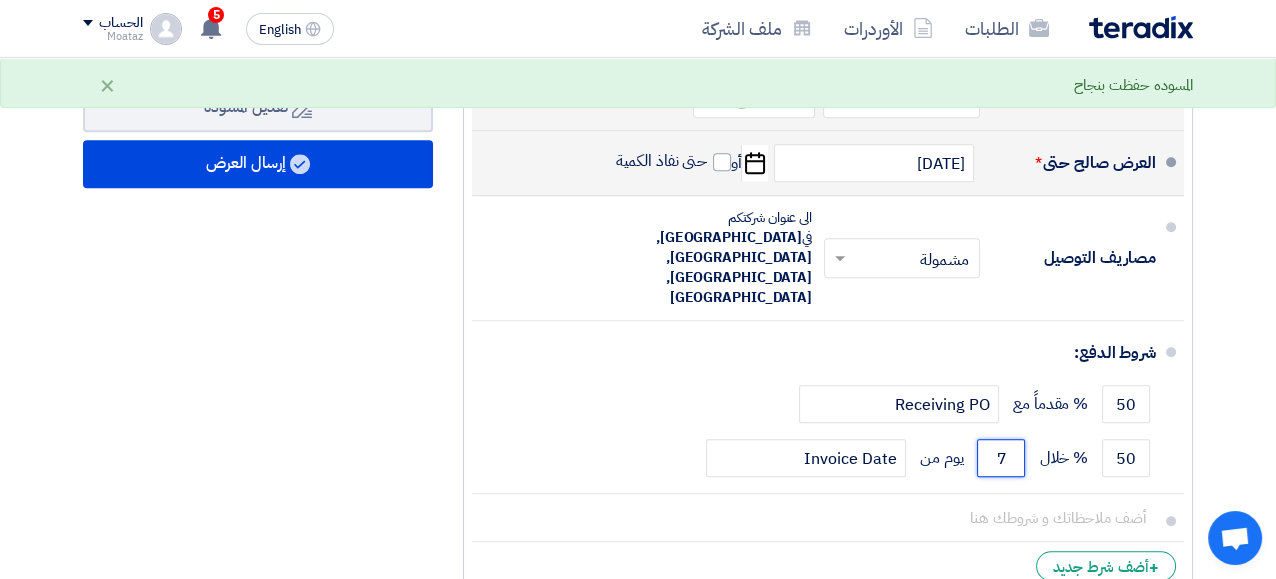 type on "7" 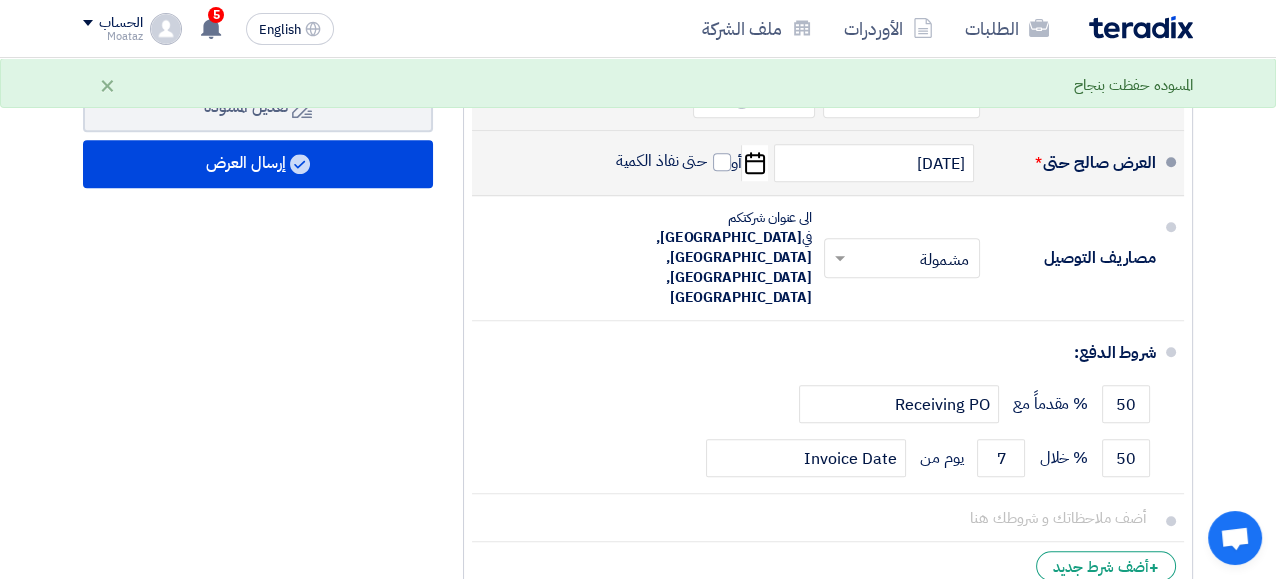 click on "ملخص العرض المالي
المجموع الجزئي
جنيه مصري
479,750
تكلفه التوصيل" 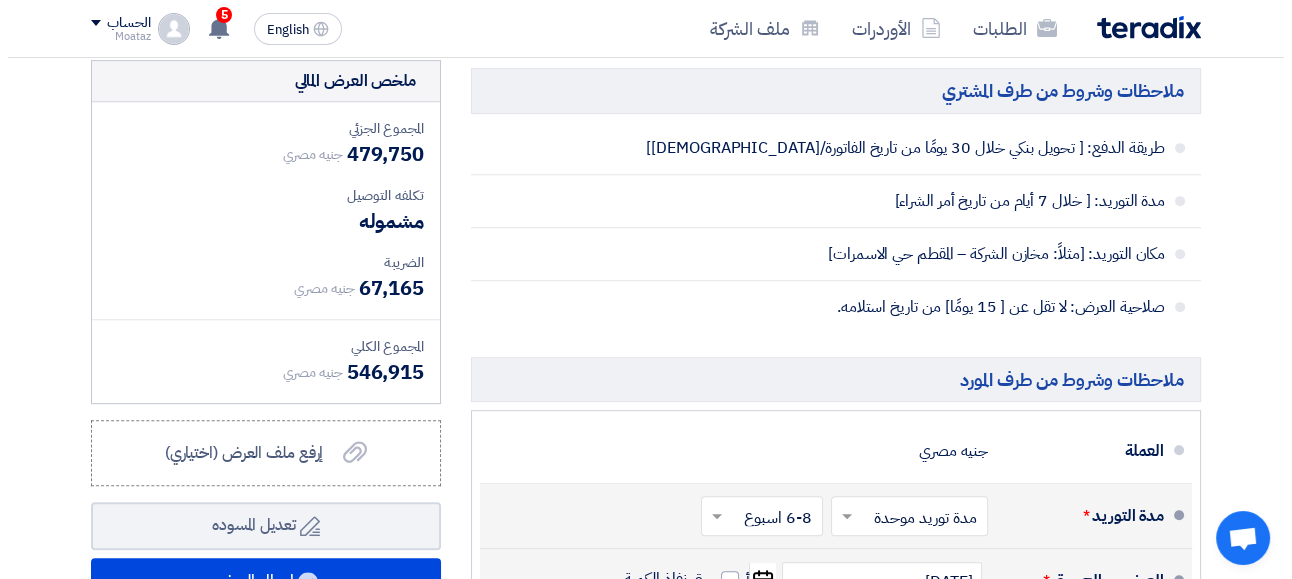 scroll, scrollTop: 1421, scrollLeft: 0, axis: vertical 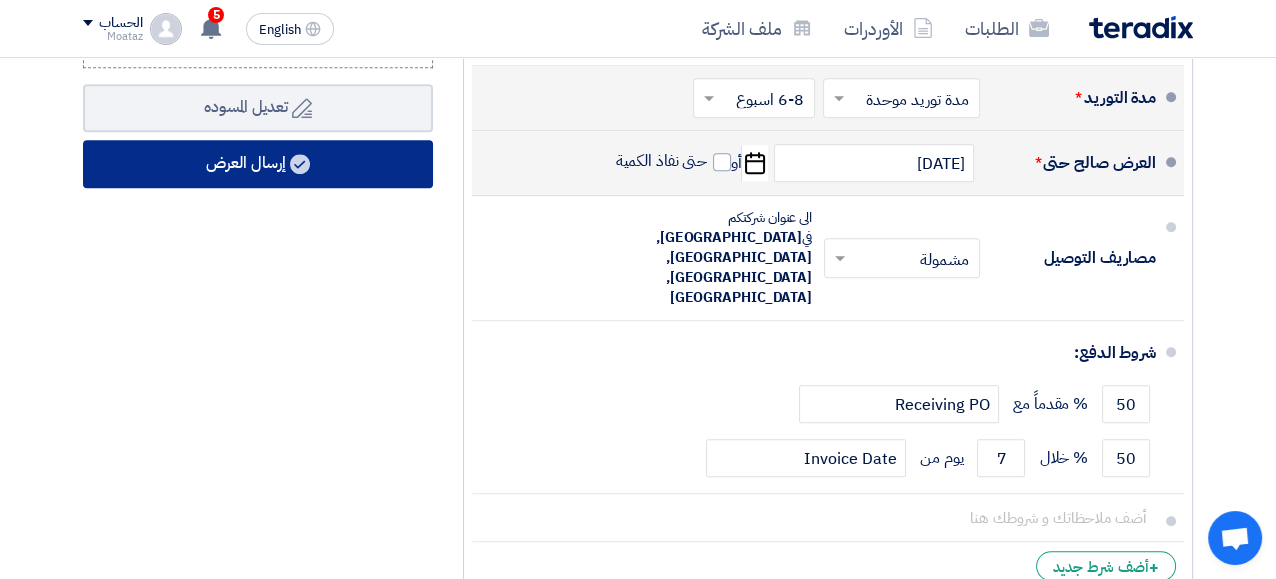 click on "إرسال العرض" 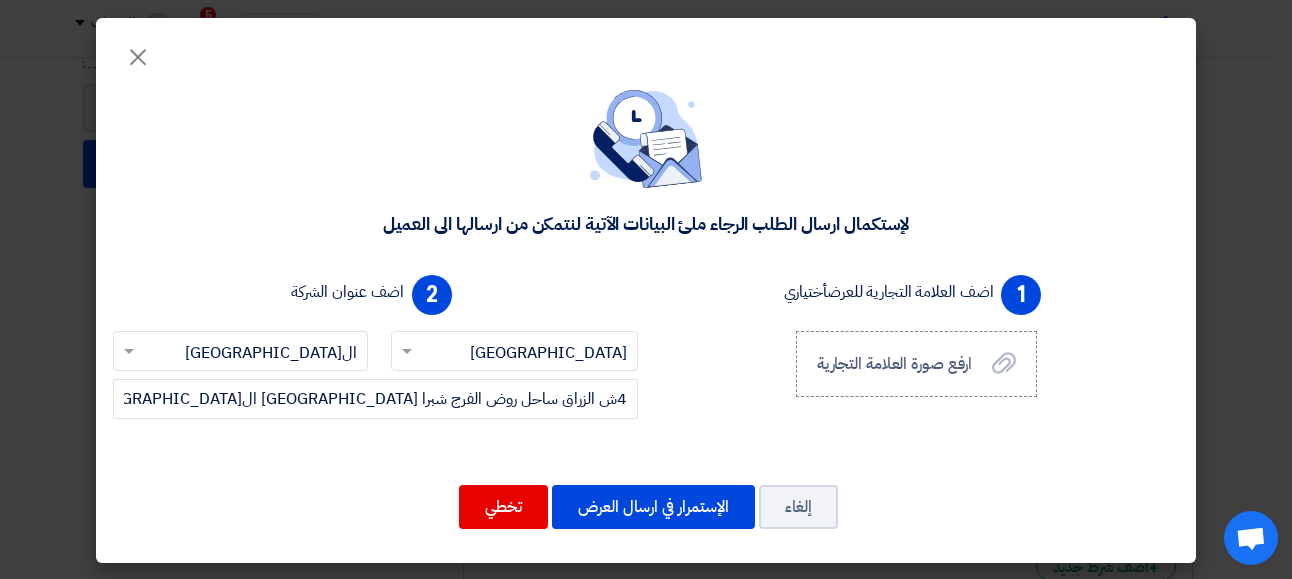 scroll, scrollTop: 2, scrollLeft: 0, axis: vertical 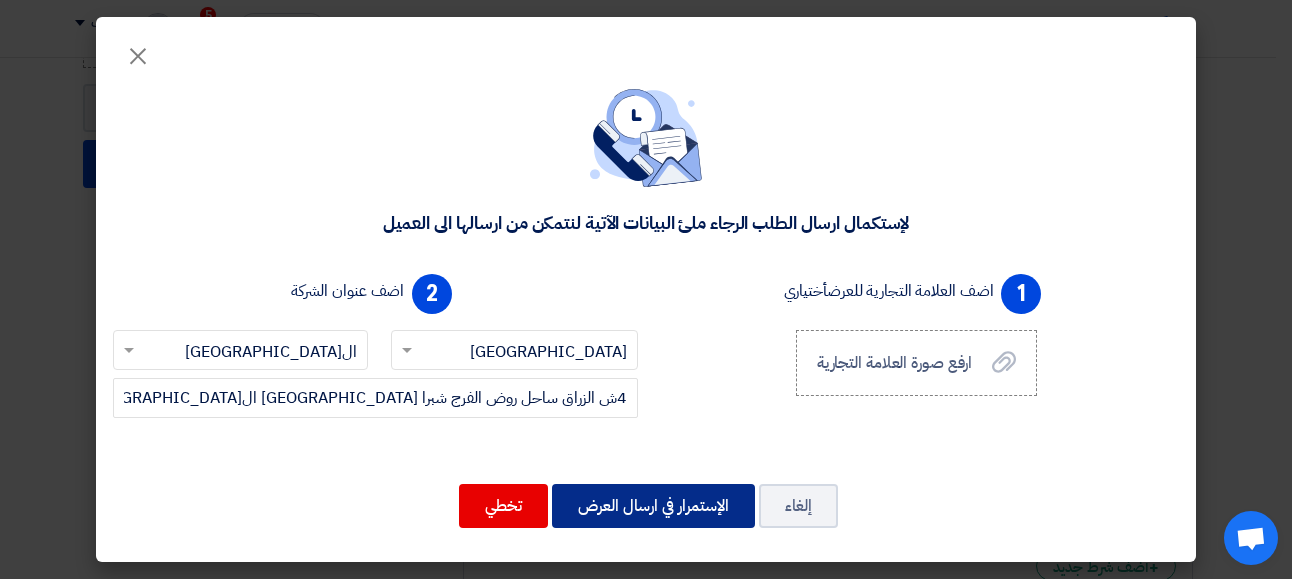 click on "الإستمرار في ارسال العرض" 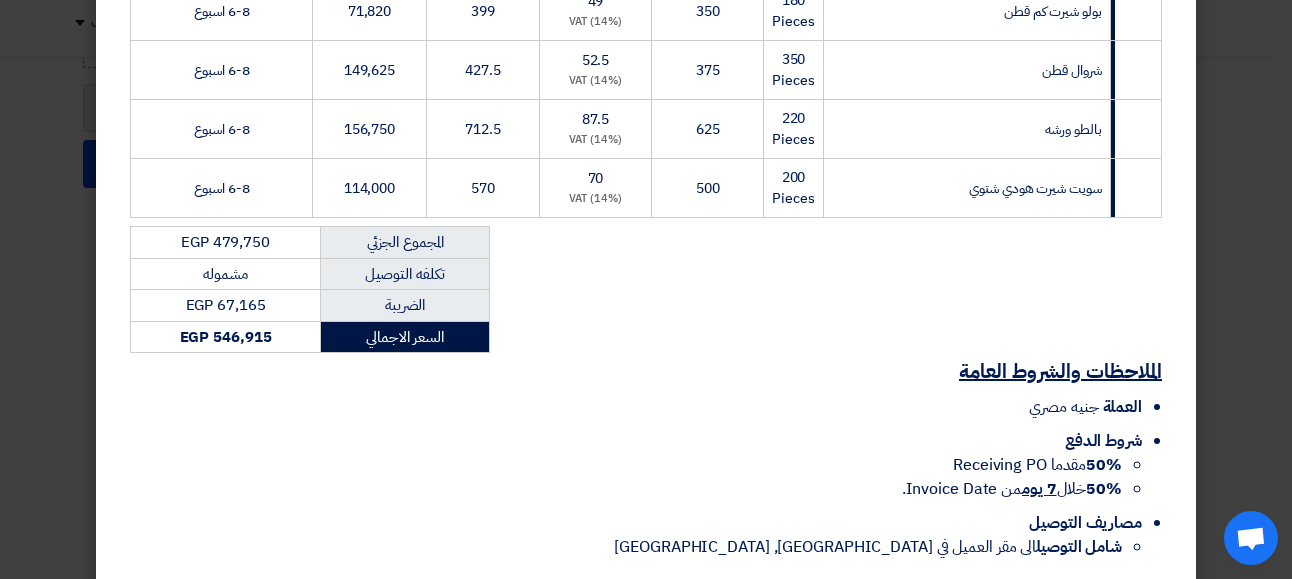 scroll, scrollTop: 567, scrollLeft: 0, axis: vertical 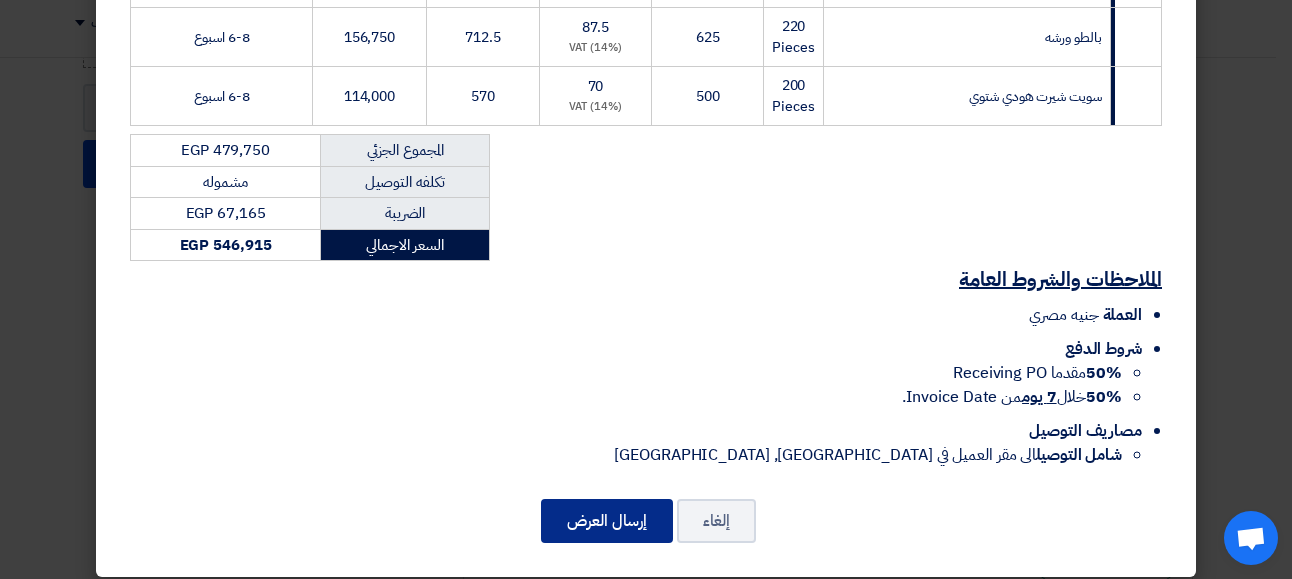 click on "إرسال العرض" 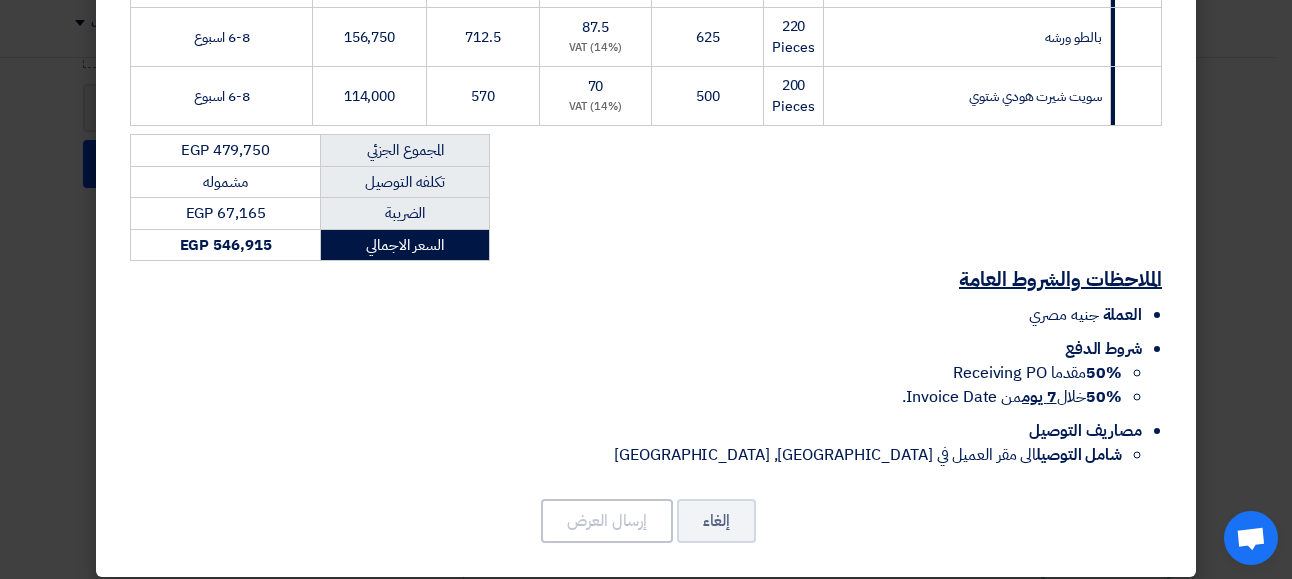 scroll, scrollTop: 237, scrollLeft: 0, axis: vertical 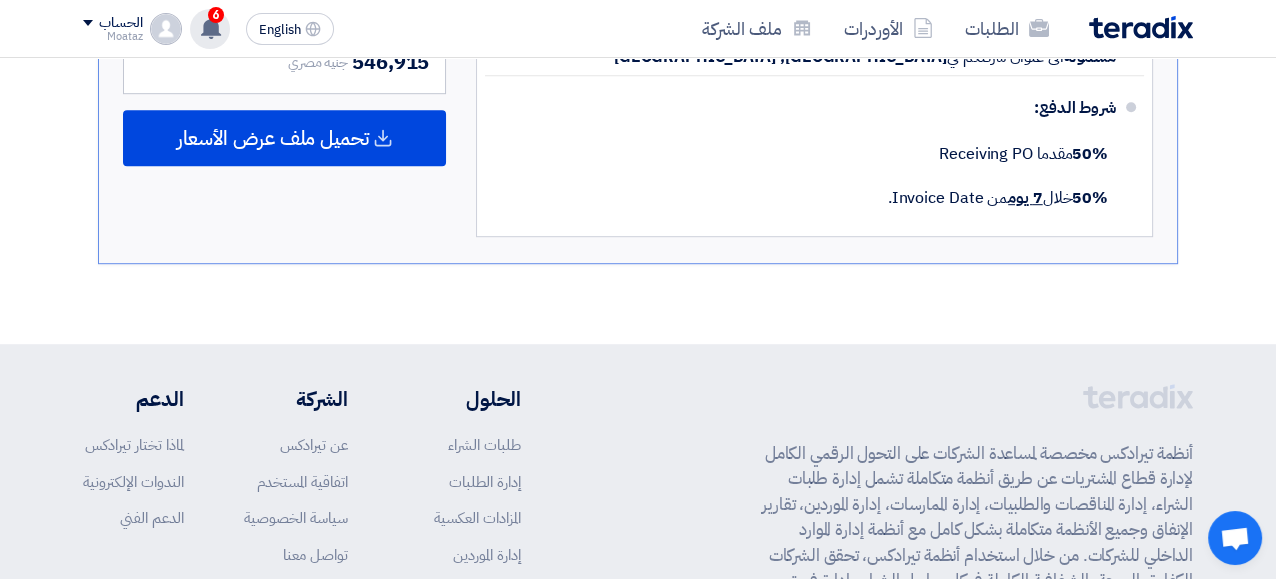 click on "6" 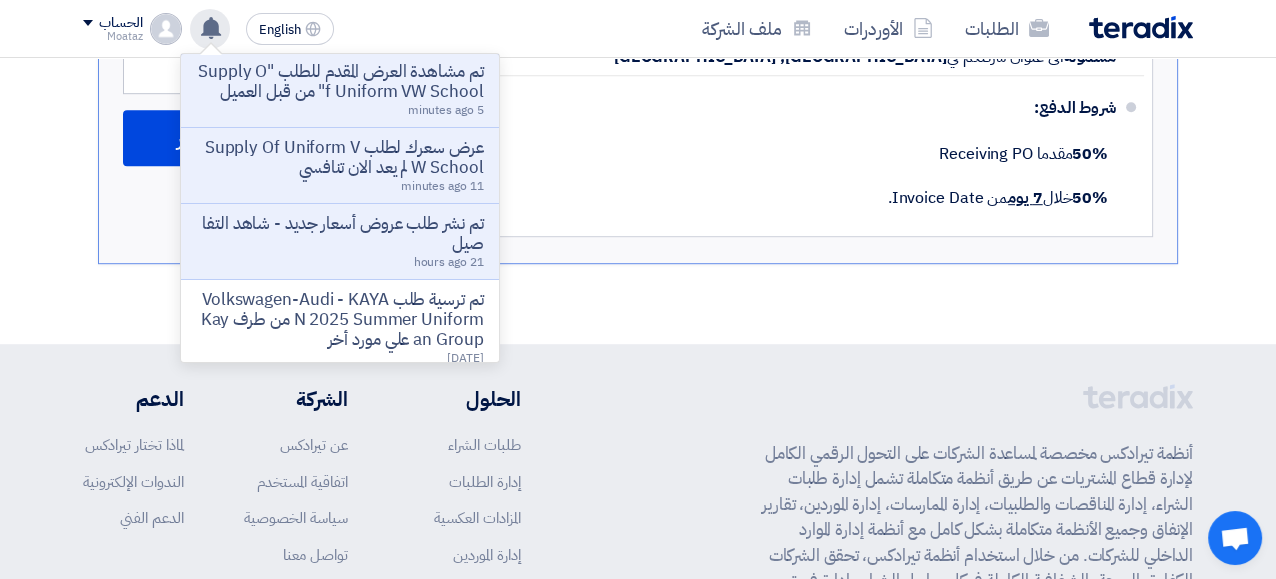 scroll, scrollTop: 0, scrollLeft: 0, axis: both 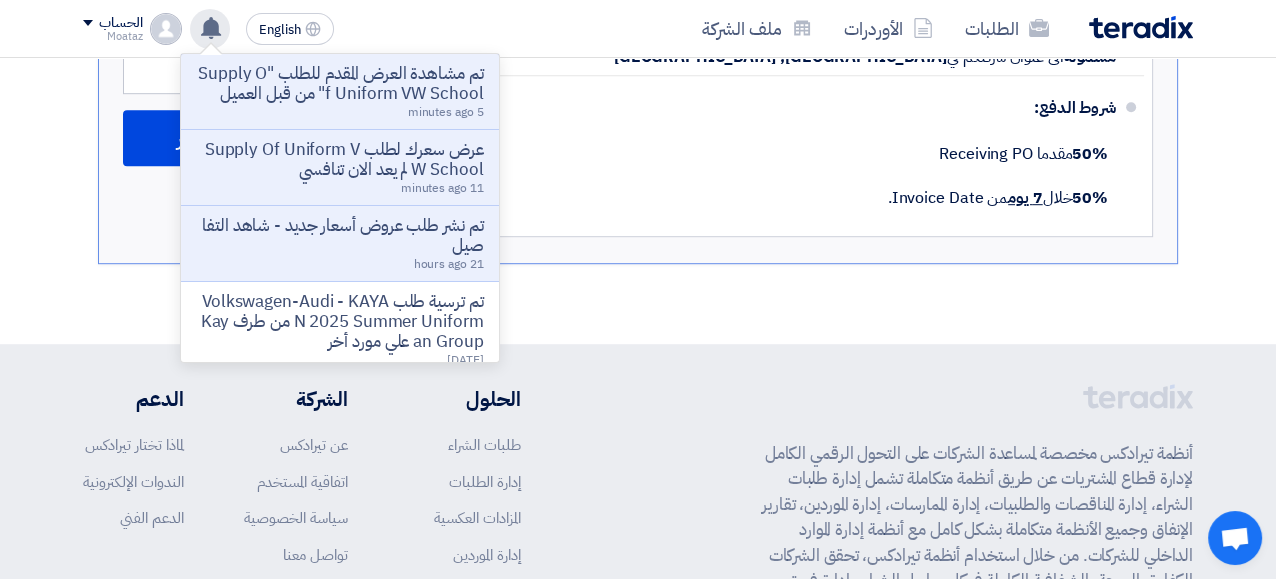 click on "الطلبات
الأوردرات
ملف الشركة
English
EN
تم مشاهدة العرض المقدم للطلب "Supply Of Uniform VW School" من قبل العميل
5 minutes ago" 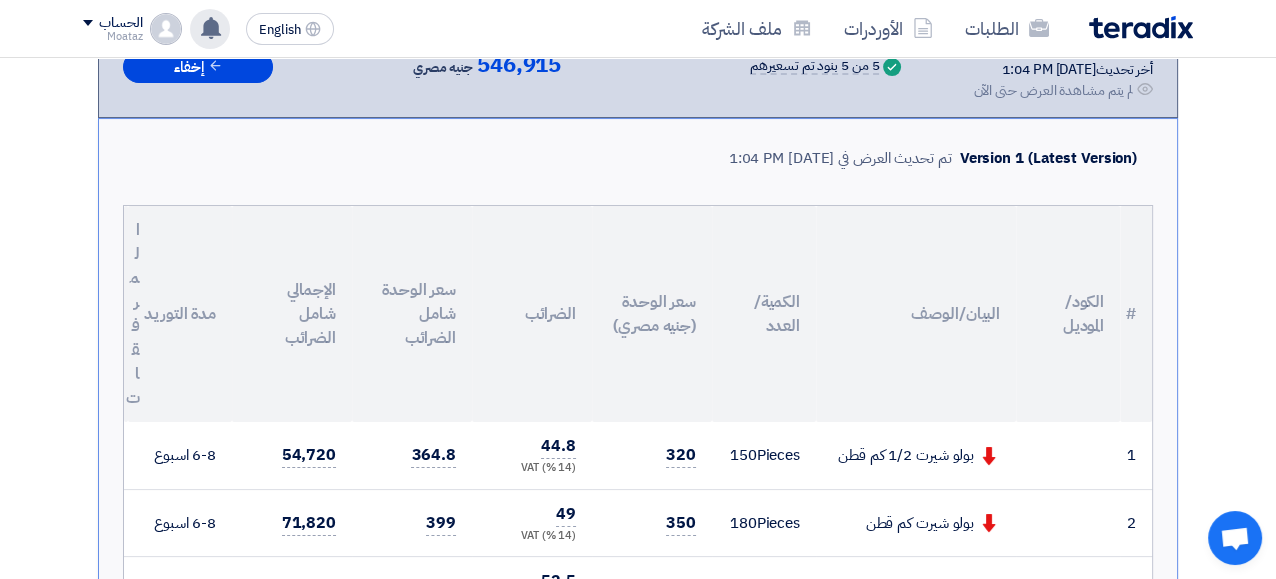 scroll, scrollTop: 321, scrollLeft: 0, axis: vertical 